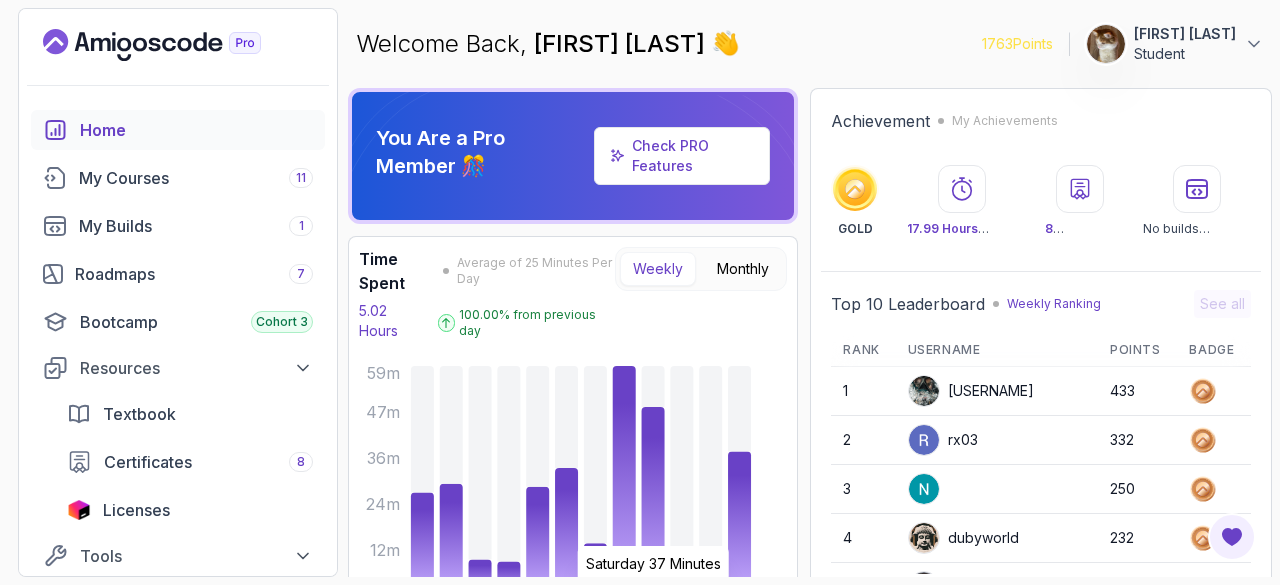 scroll, scrollTop: 0, scrollLeft: 0, axis: both 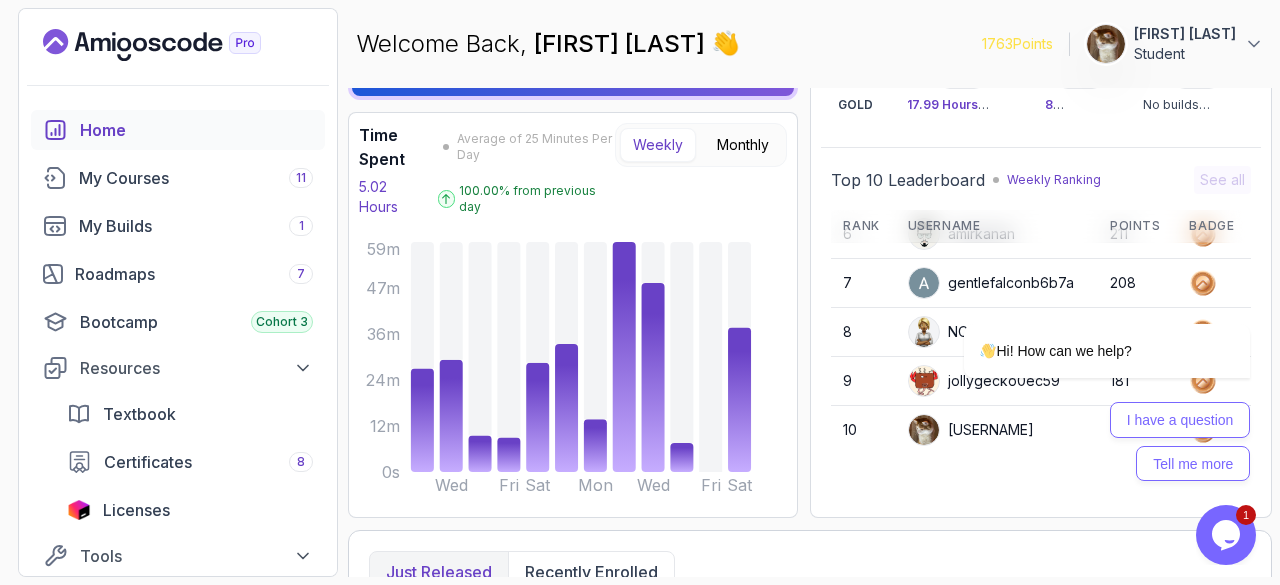 click 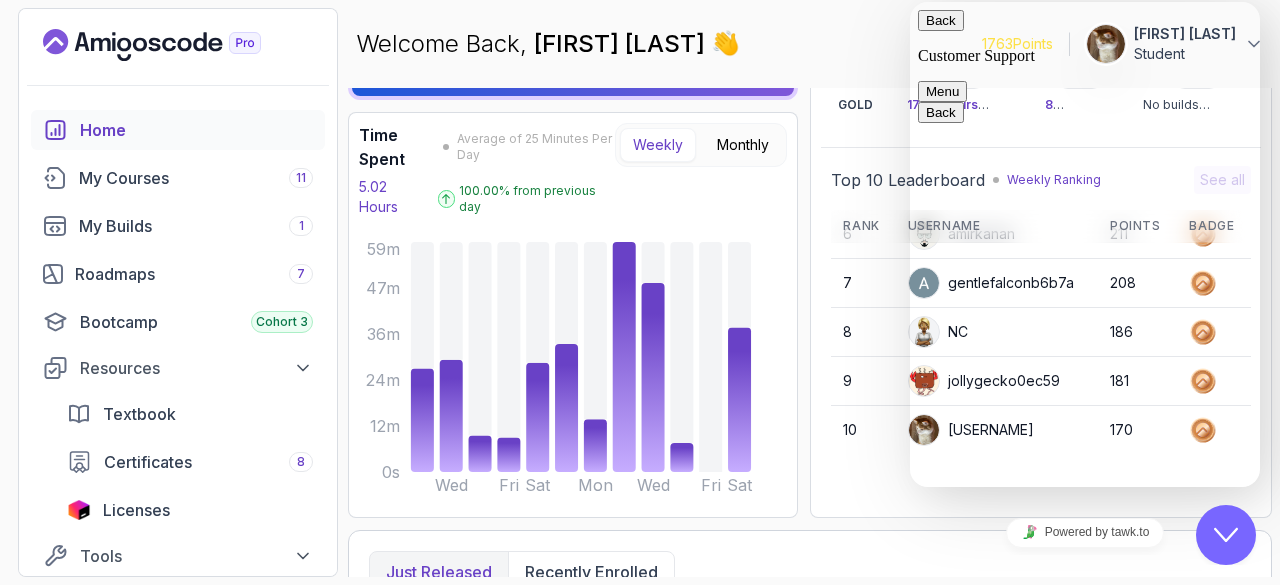 click on "Close Chat This icon closes the chat window." 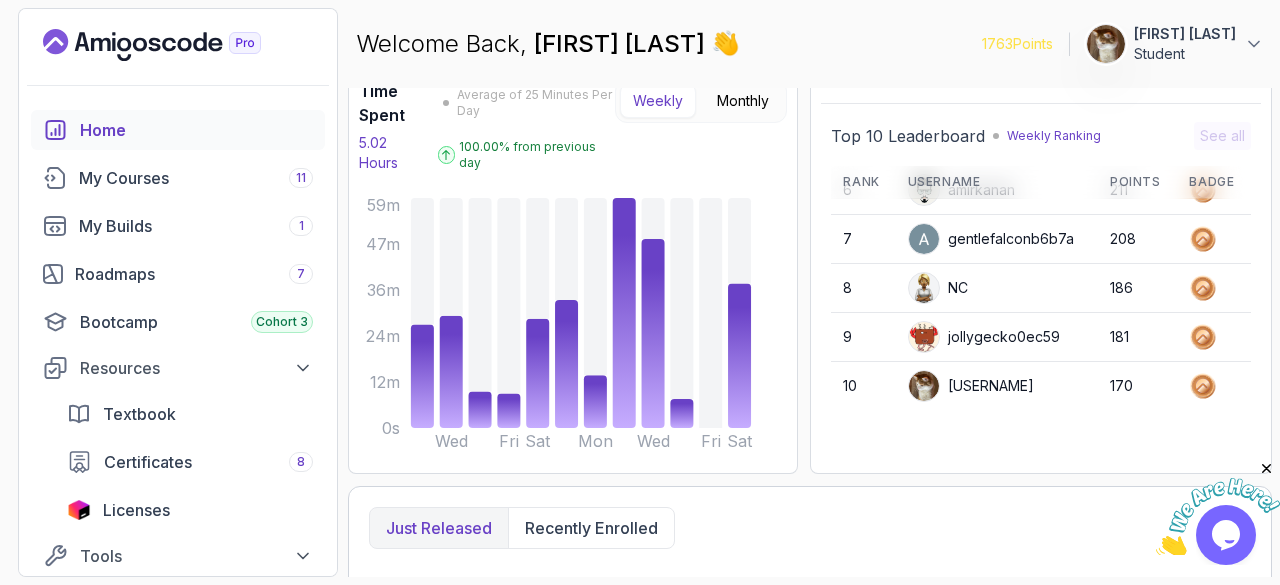 scroll, scrollTop: 169, scrollLeft: 0, axis: vertical 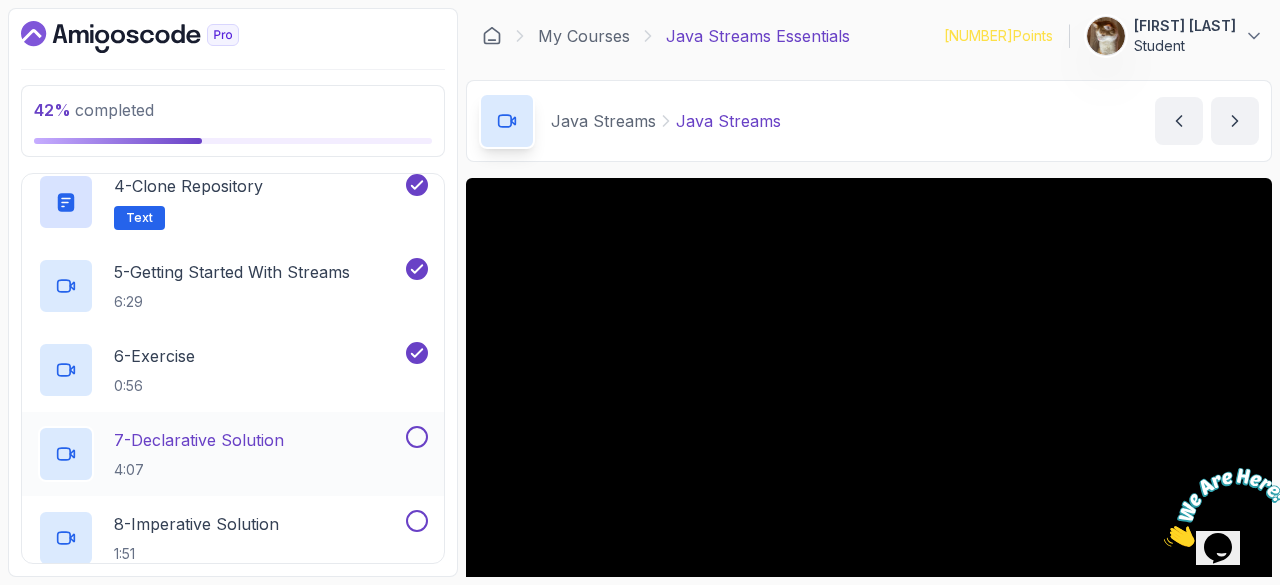 click on "7  -  Declarative Solution" at bounding box center [199, 440] 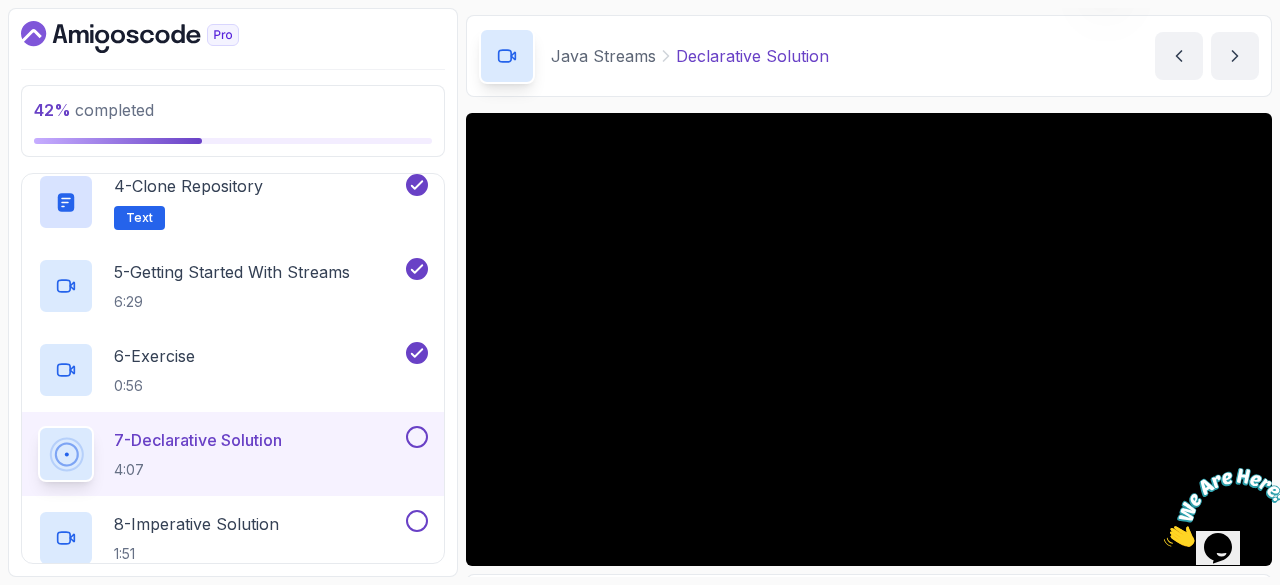 scroll, scrollTop: 69, scrollLeft: 0, axis: vertical 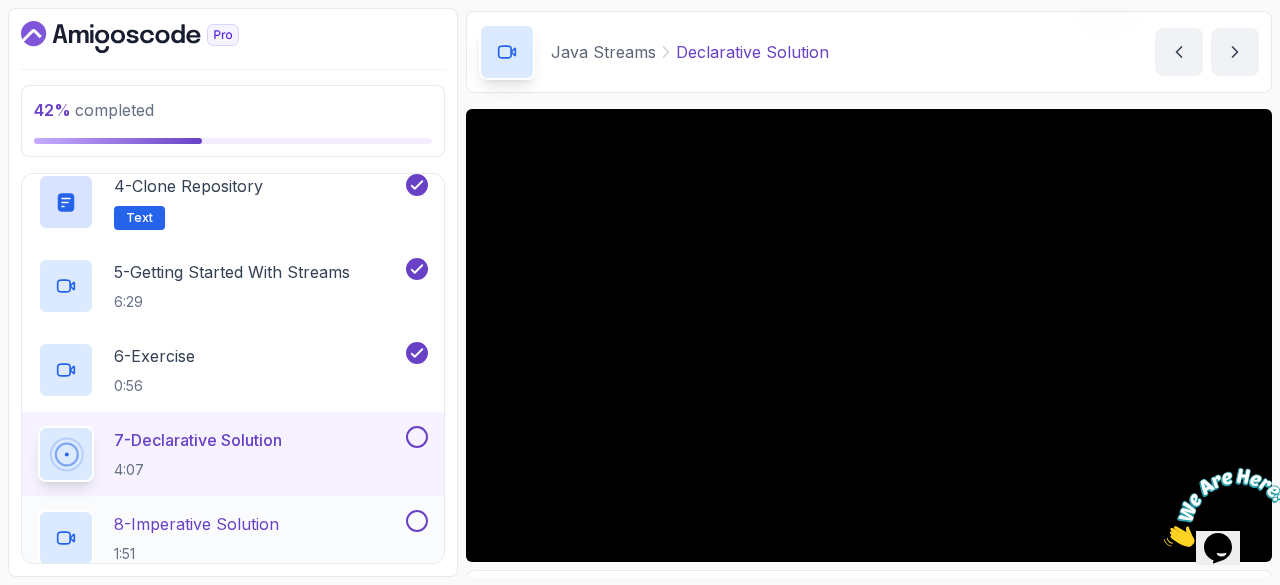 click on "8  -  Imperative Solution 1:51" at bounding box center (196, 538) 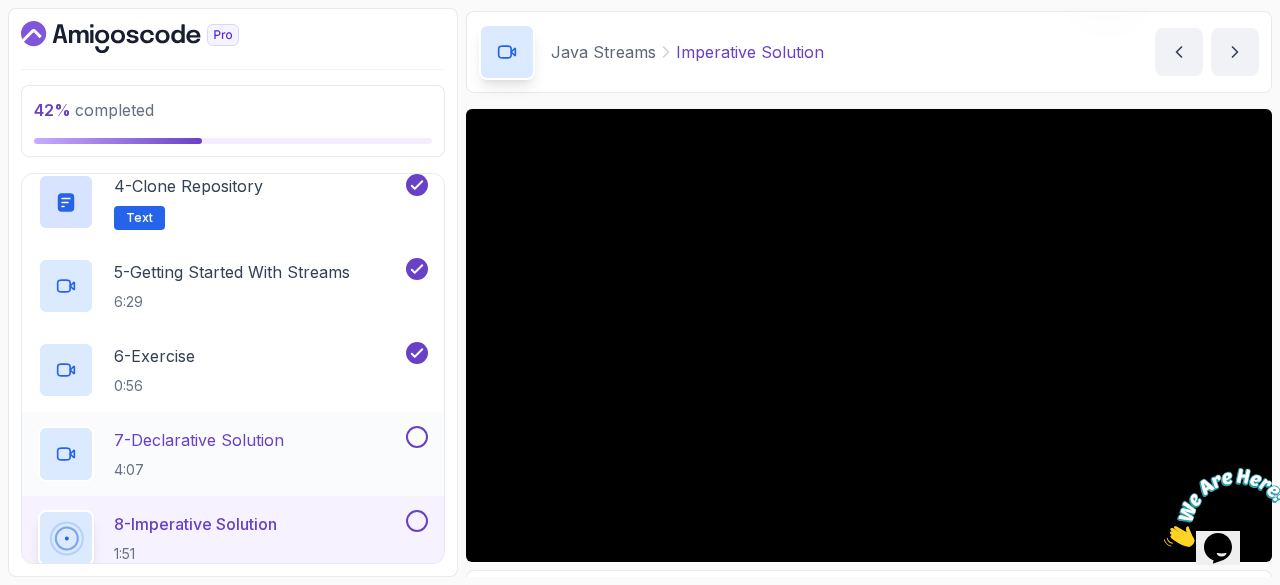 click on "7  -  Declarative Solution 4:07" at bounding box center [233, 454] 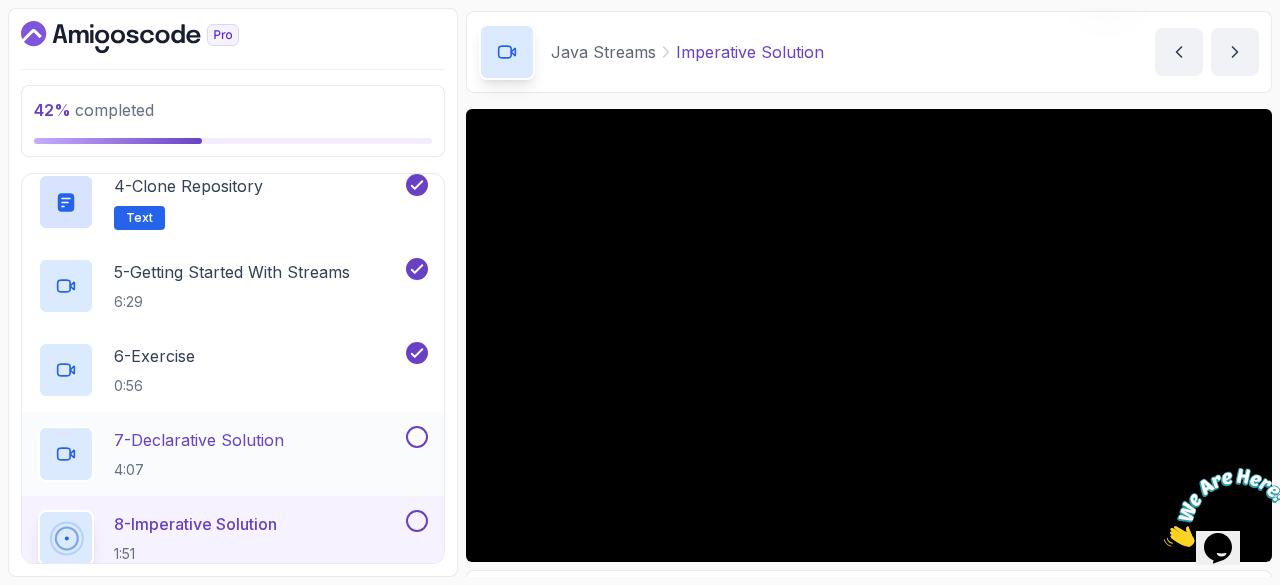 click at bounding box center [417, 437] 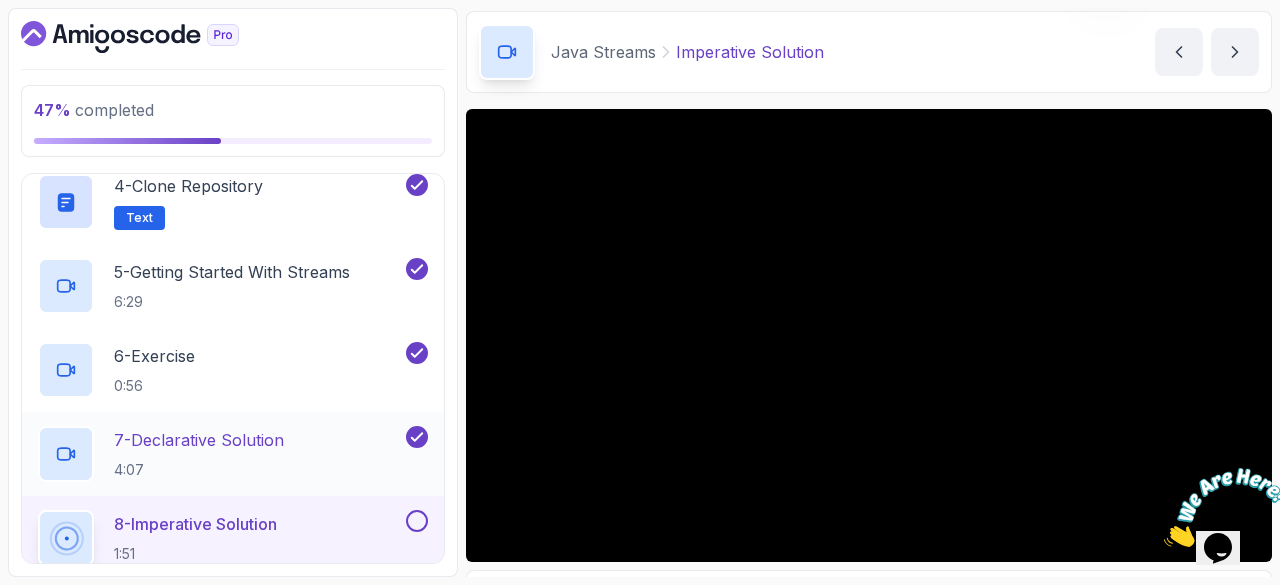 click 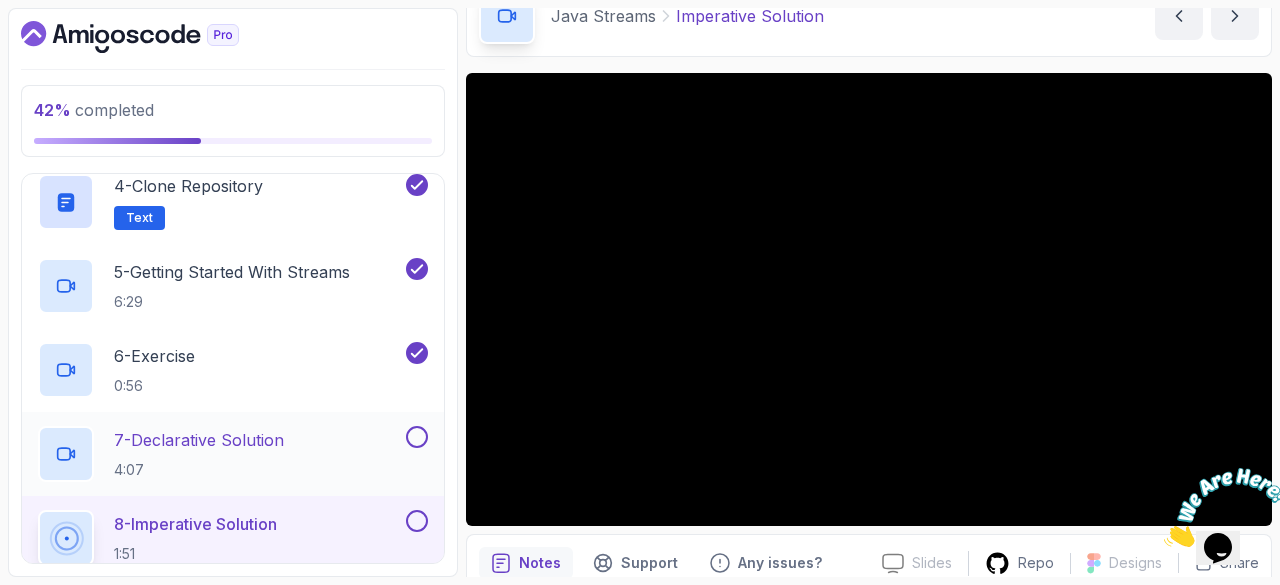 scroll, scrollTop: 106, scrollLeft: 0, axis: vertical 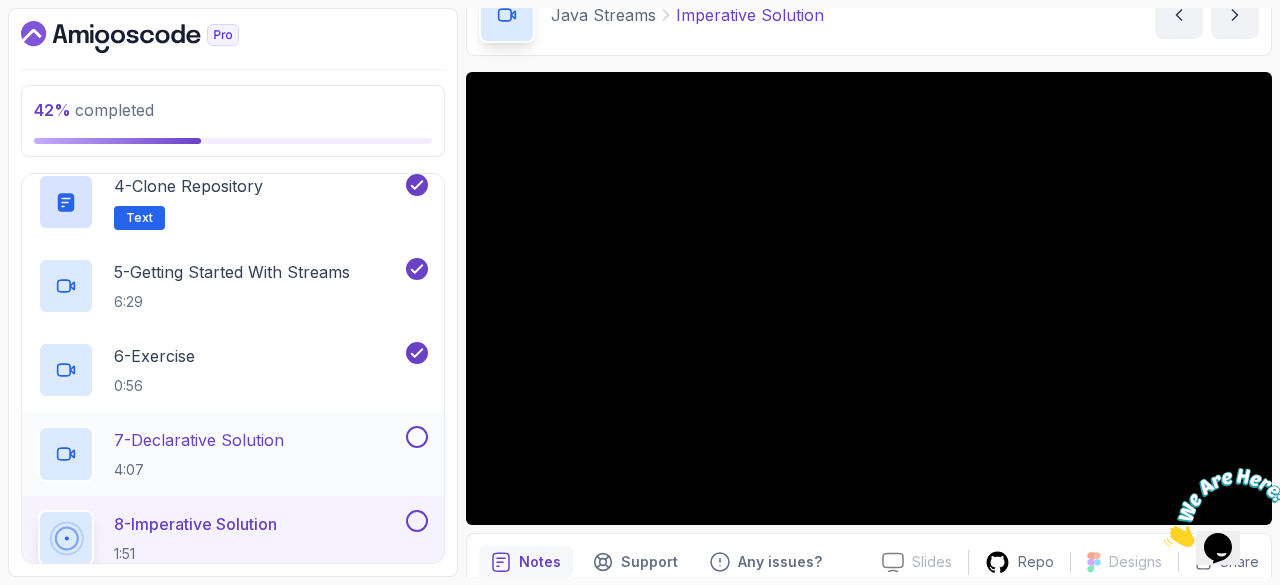 click at bounding box center (417, 437) 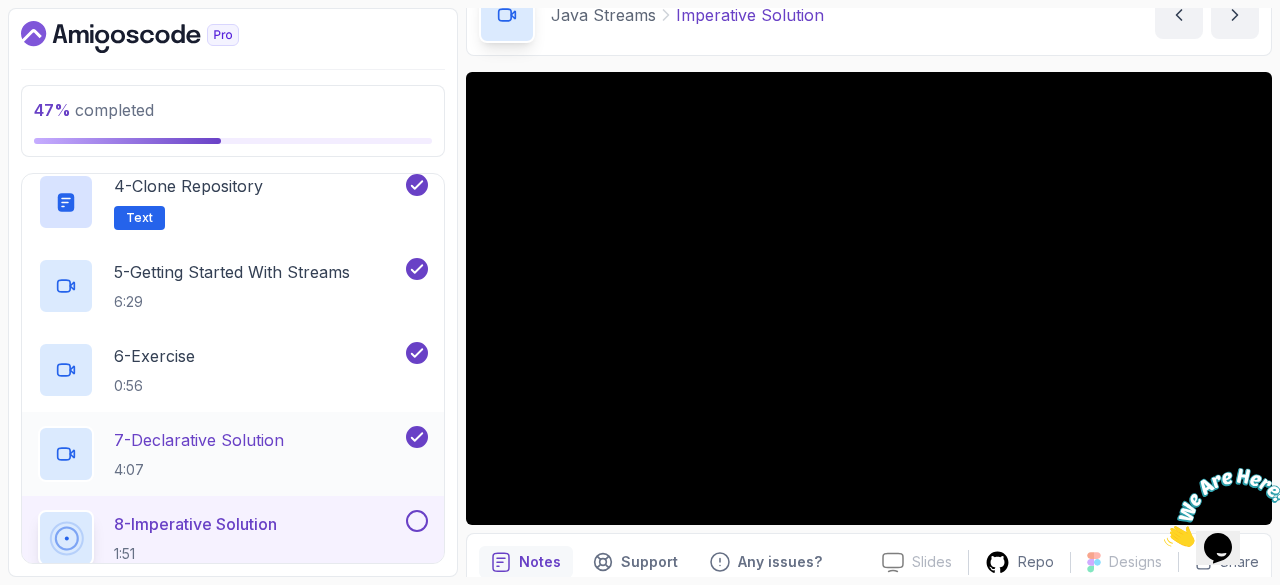 scroll, scrollTop: 589, scrollLeft: 0, axis: vertical 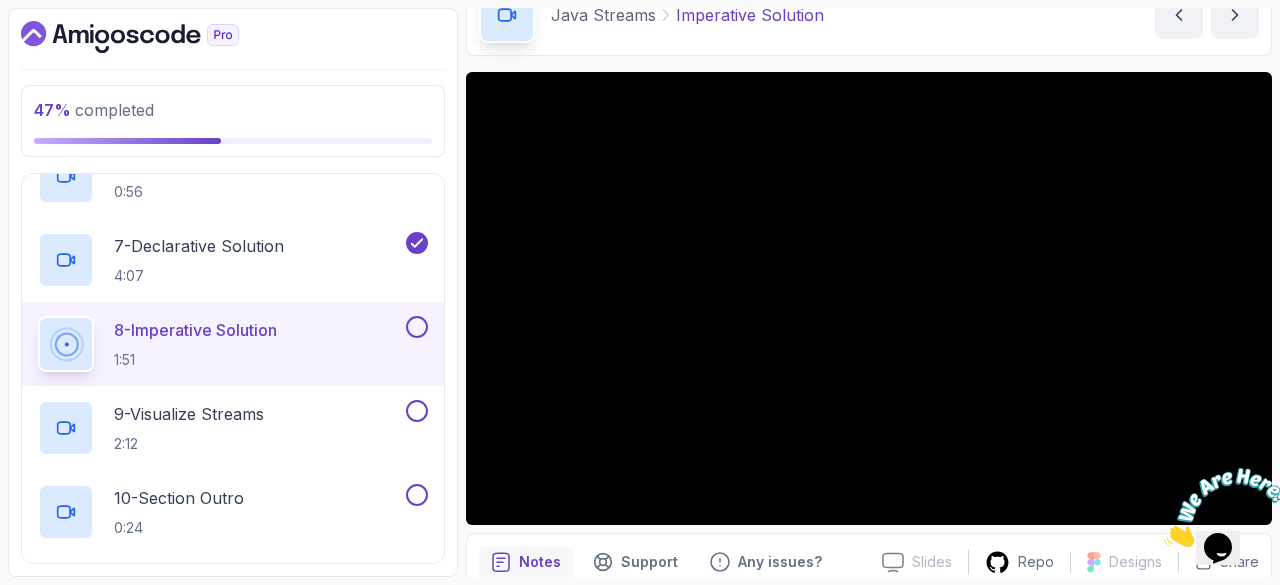 click at bounding box center (417, 327) 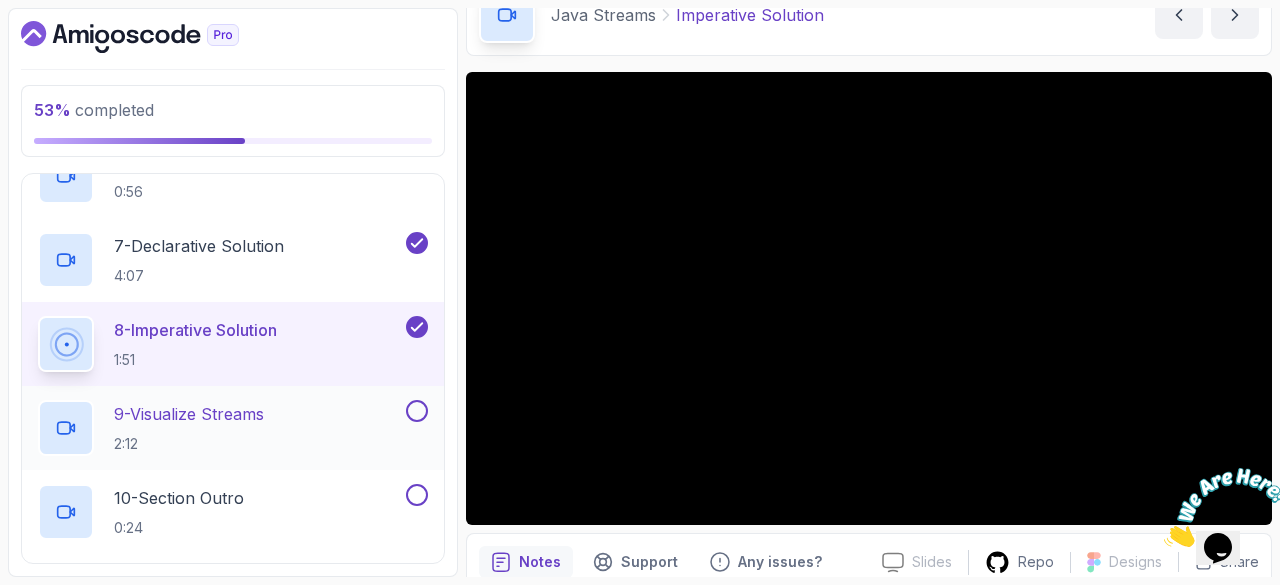 click on "9  -  Visualize Streams 2:12" at bounding box center (189, 428) 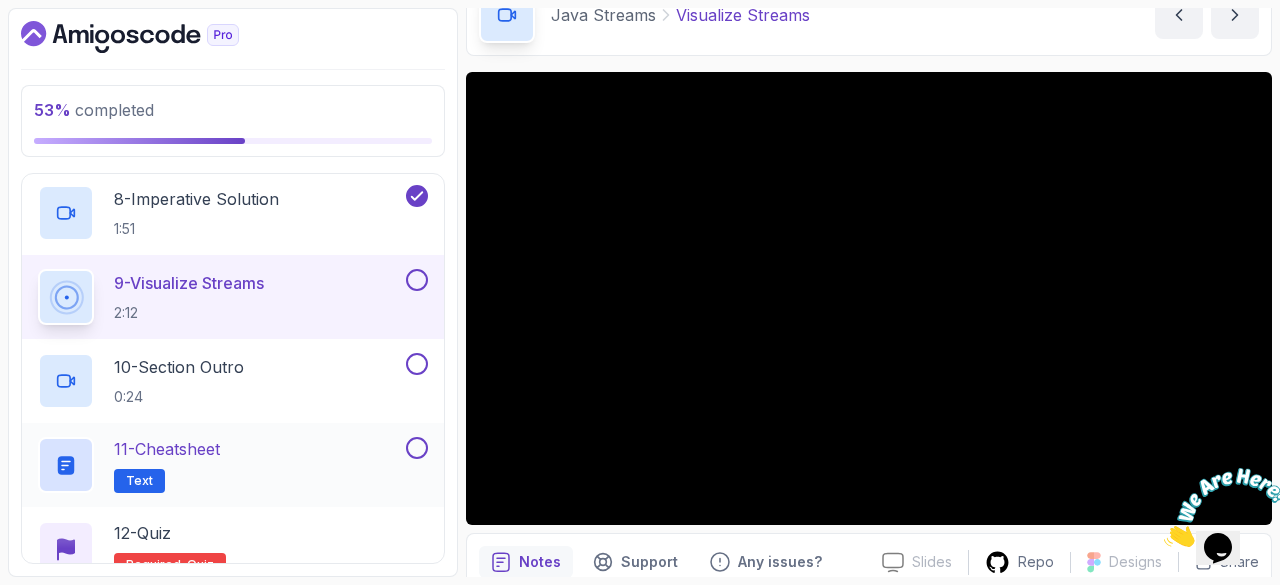 scroll, scrollTop: 719, scrollLeft: 0, axis: vertical 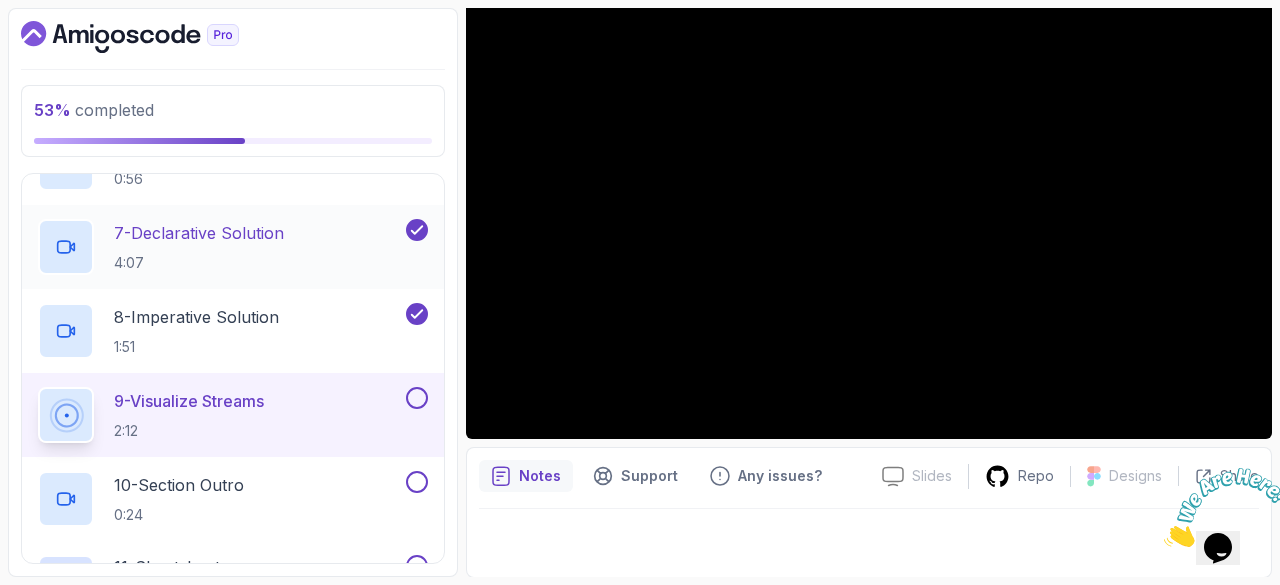 click on "7  -  Declarative Solution" at bounding box center (199, 233) 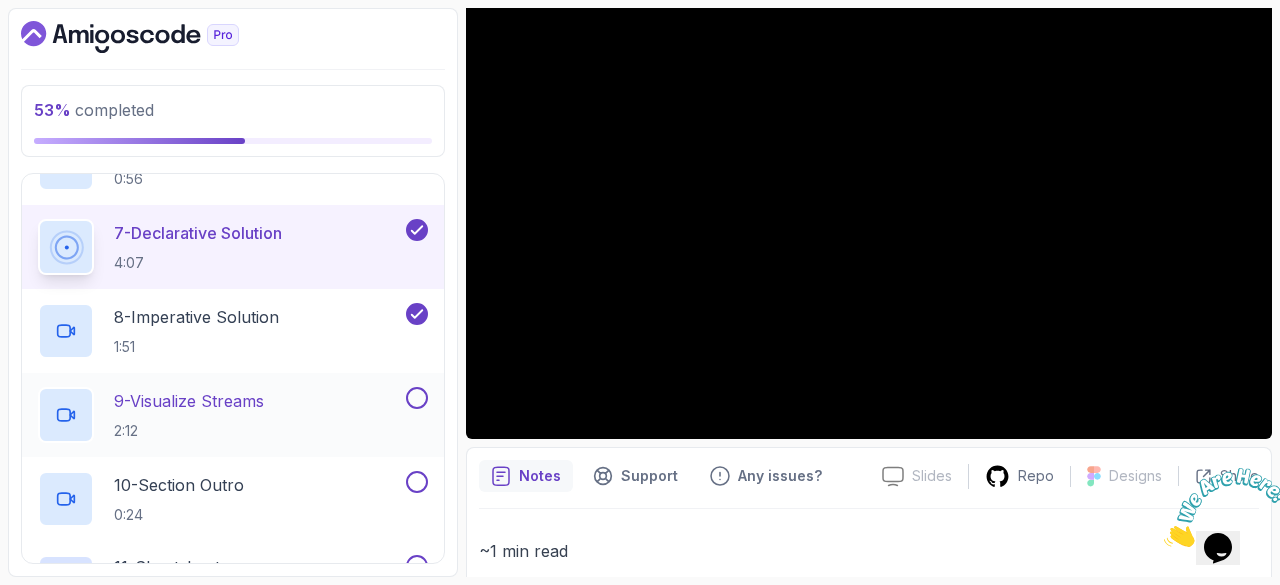 click on "9  -  Visualize Streams" at bounding box center (189, 401) 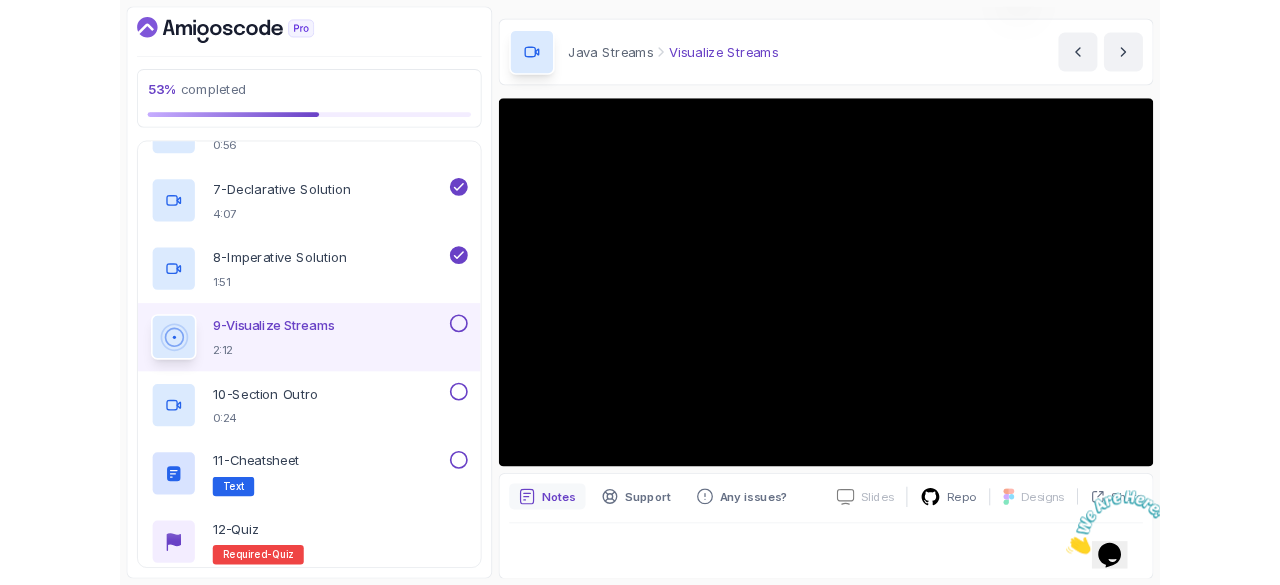 scroll, scrollTop: 192, scrollLeft: 0, axis: vertical 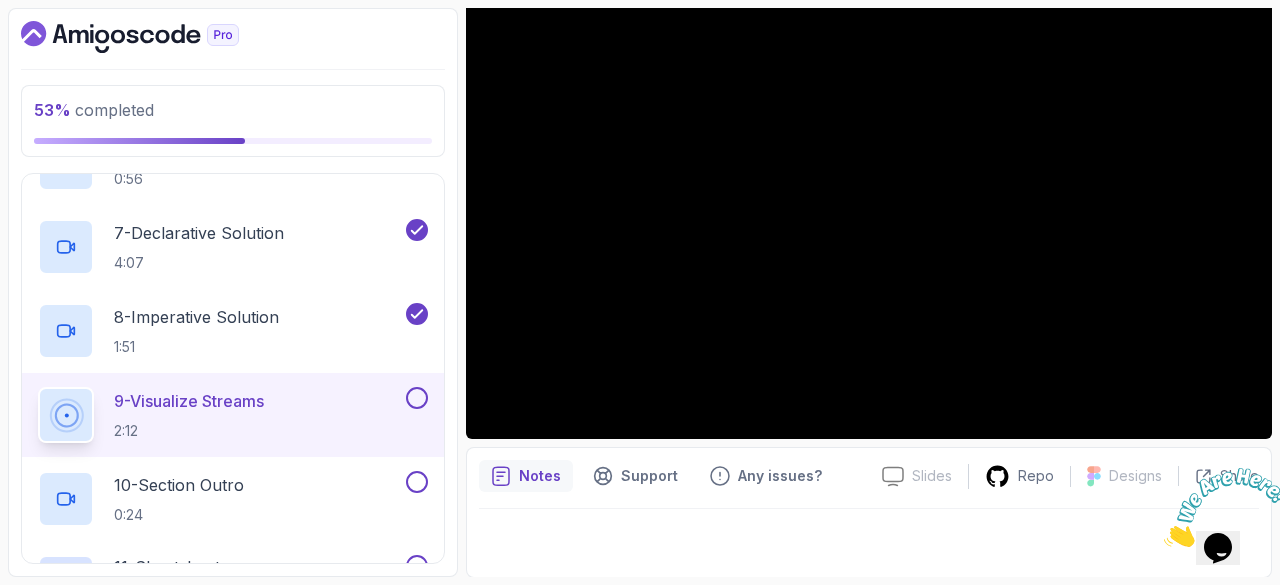 click at bounding box center [417, 398] 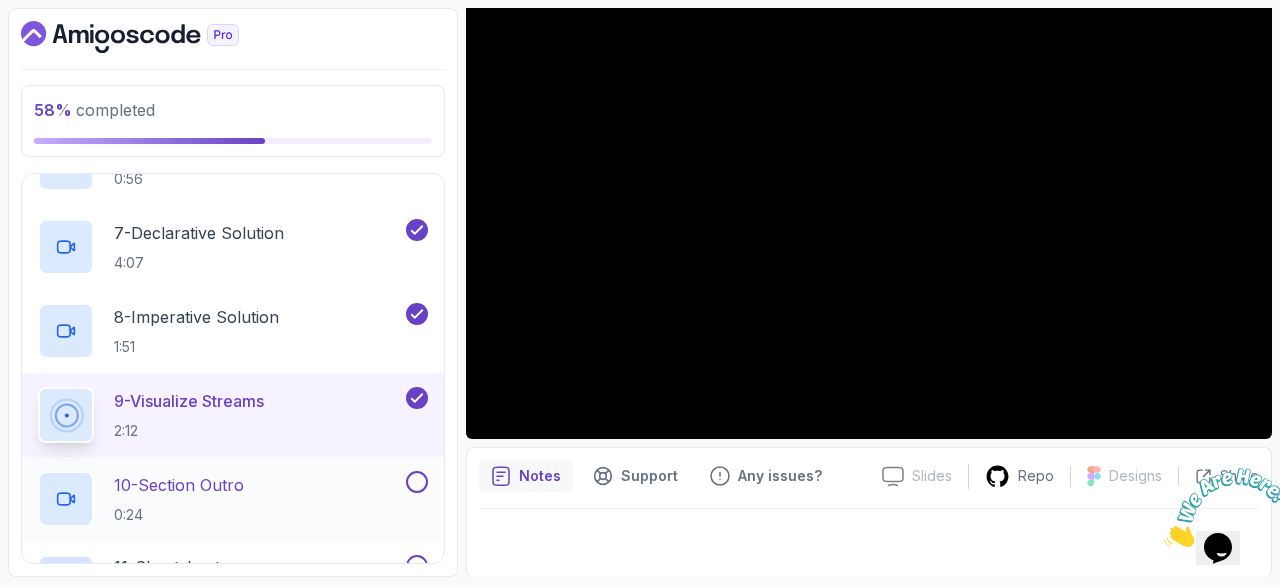 click on "10  -  Section Outro" at bounding box center [179, 485] 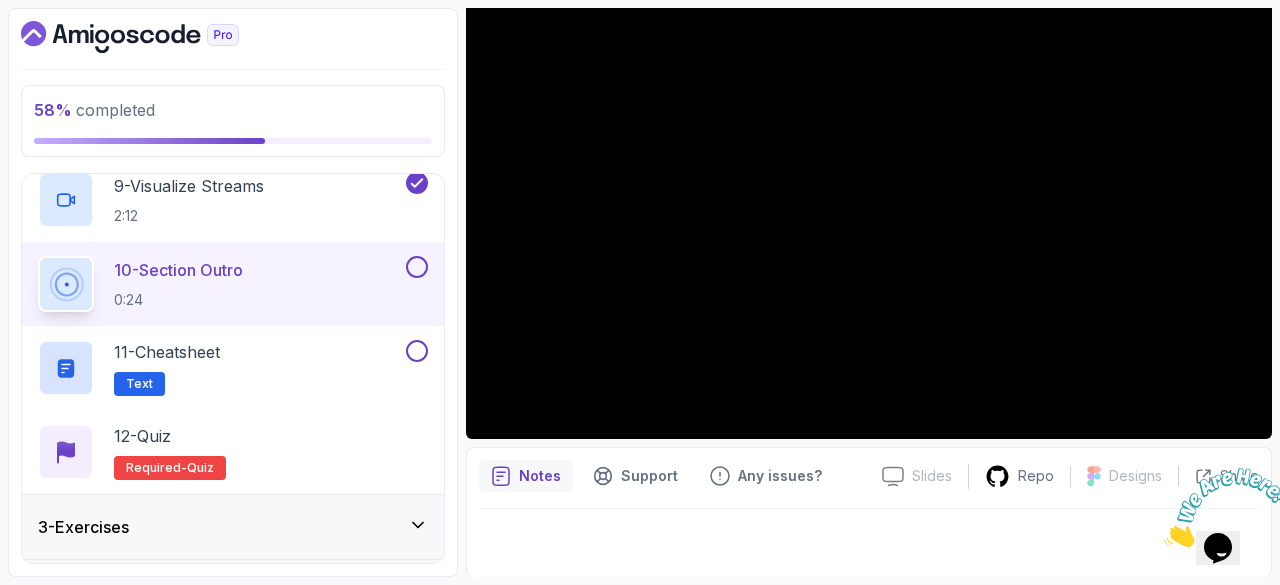 scroll, scrollTop: 820, scrollLeft: 0, axis: vertical 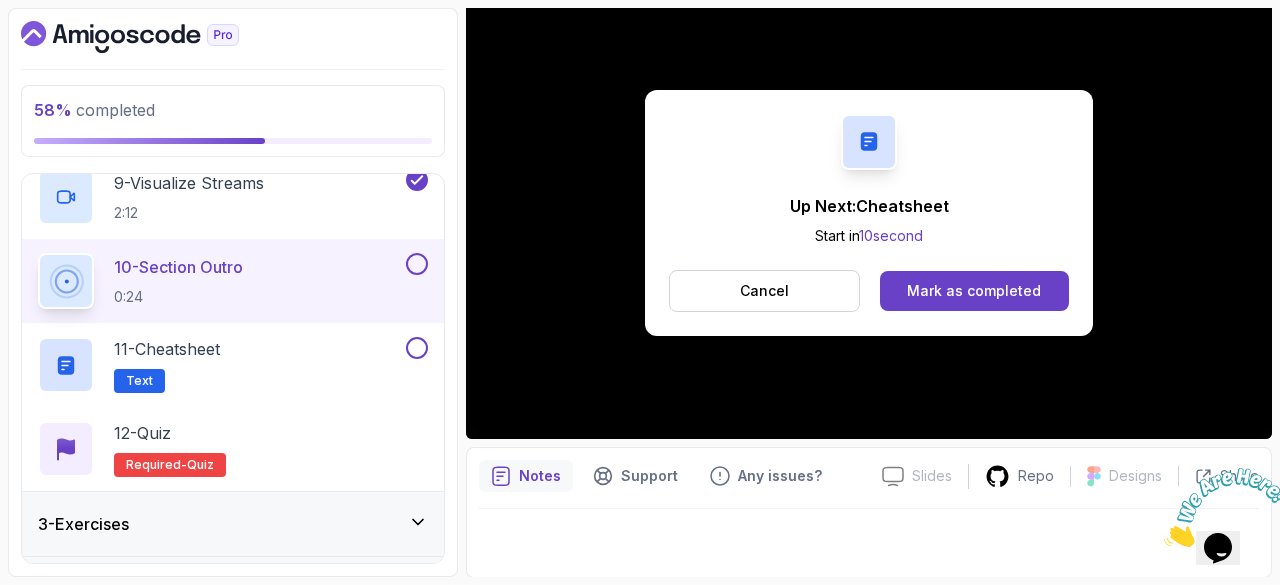 click at bounding box center [417, 264] 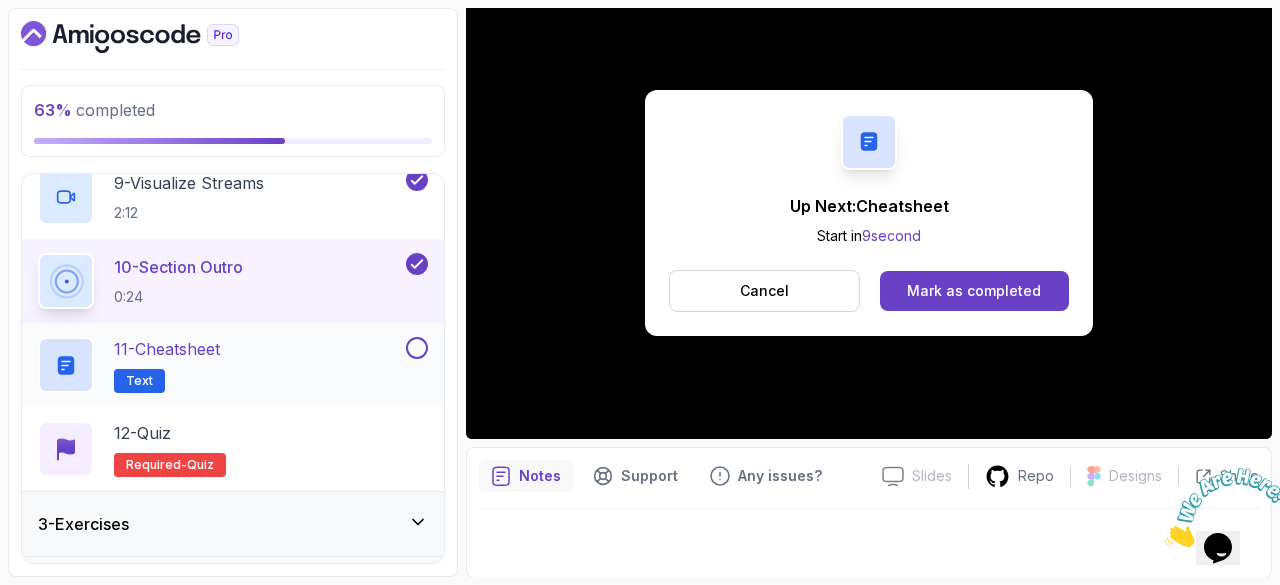 click on "11  -  Cheatsheet" at bounding box center (167, 349) 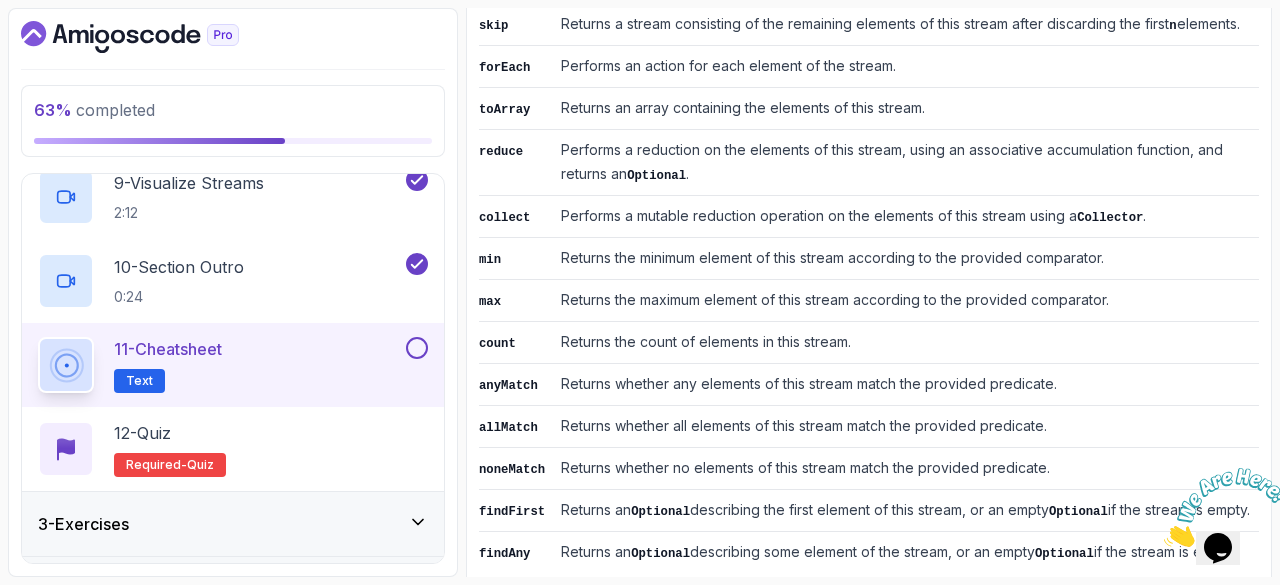 scroll, scrollTop: 1232, scrollLeft: 0, axis: vertical 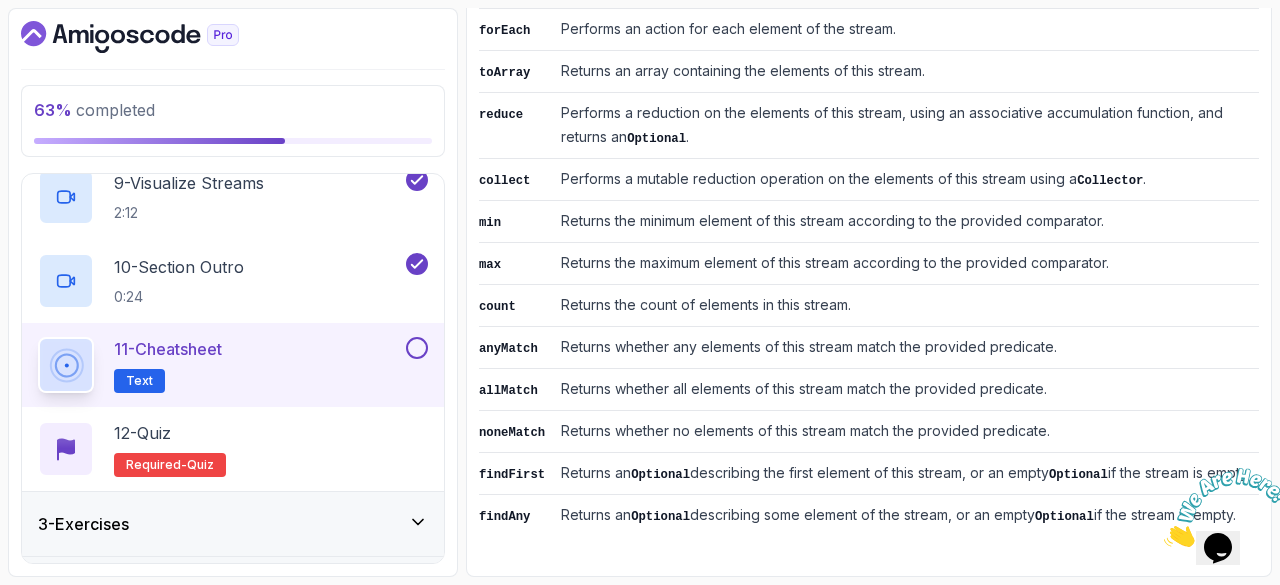click at bounding box center (417, 348) 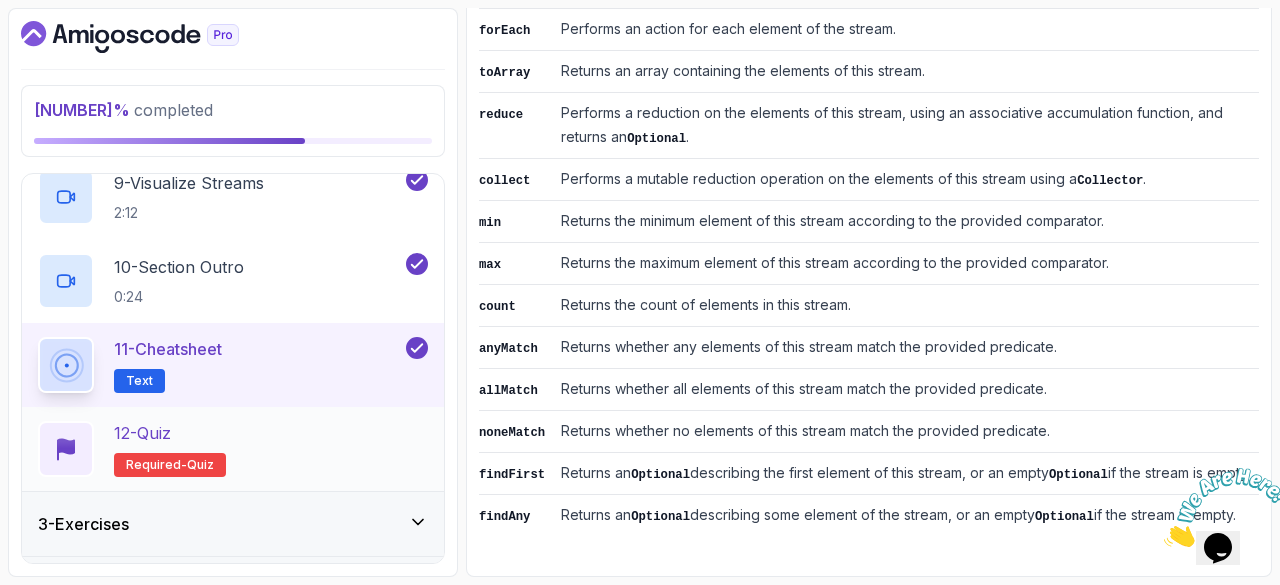 click on "12  -  Quiz" at bounding box center [170, 433] 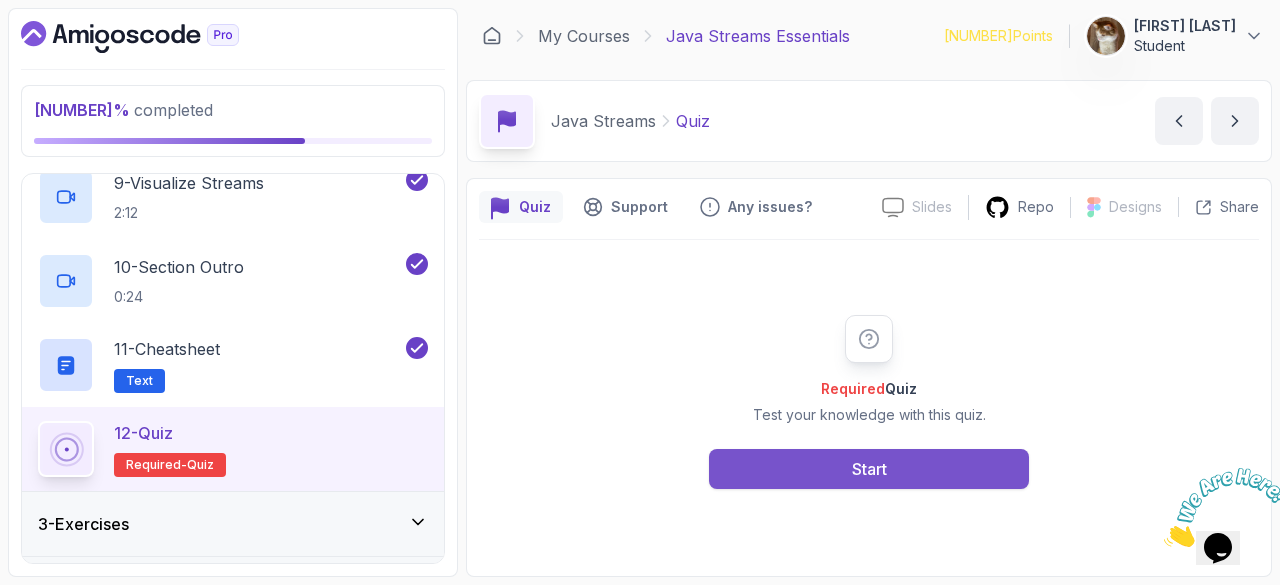 click on "Start" at bounding box center [869, 469] 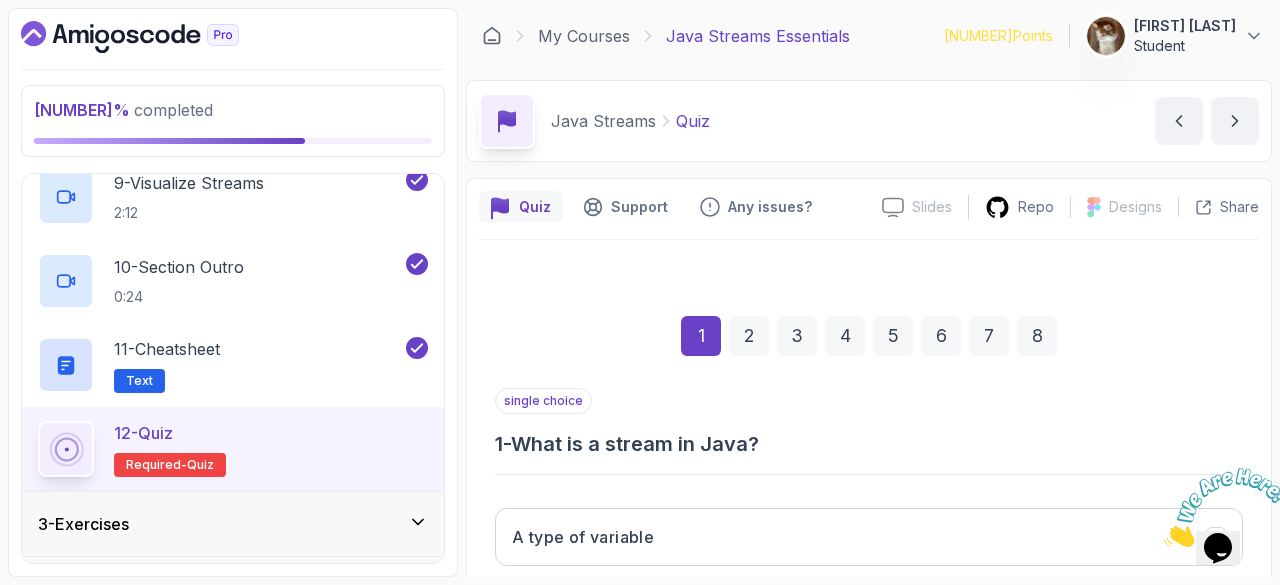 scroll, scrollTop: 295, scrollLeft: 0, axis: vertical 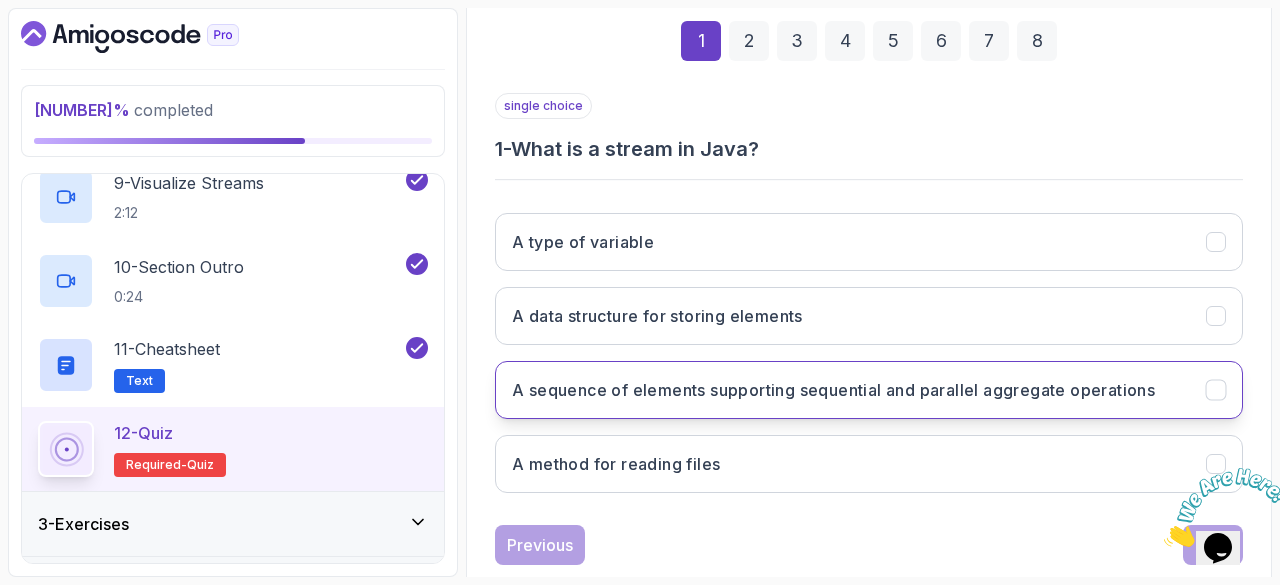click on "A sequence of elements supporting sequential and parallel aggregate operations" at bounding box center [833, 390] 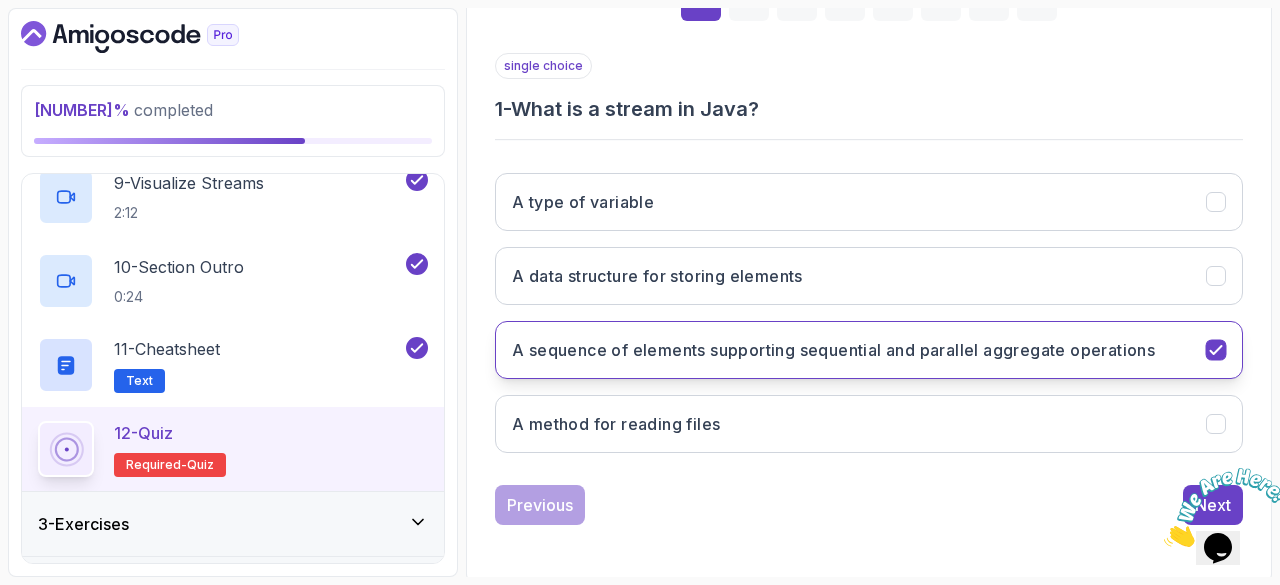 scroll, scrollTop: 227, scrollLeft: 0, axis: vertical 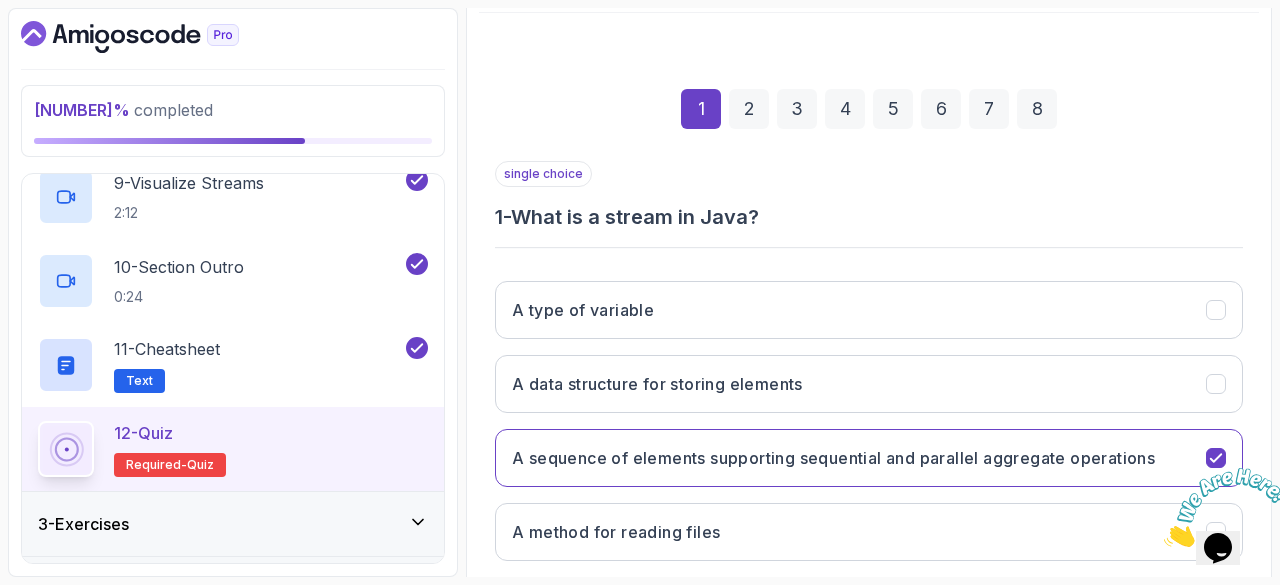 click on "2" at bounding box center [749, 109] 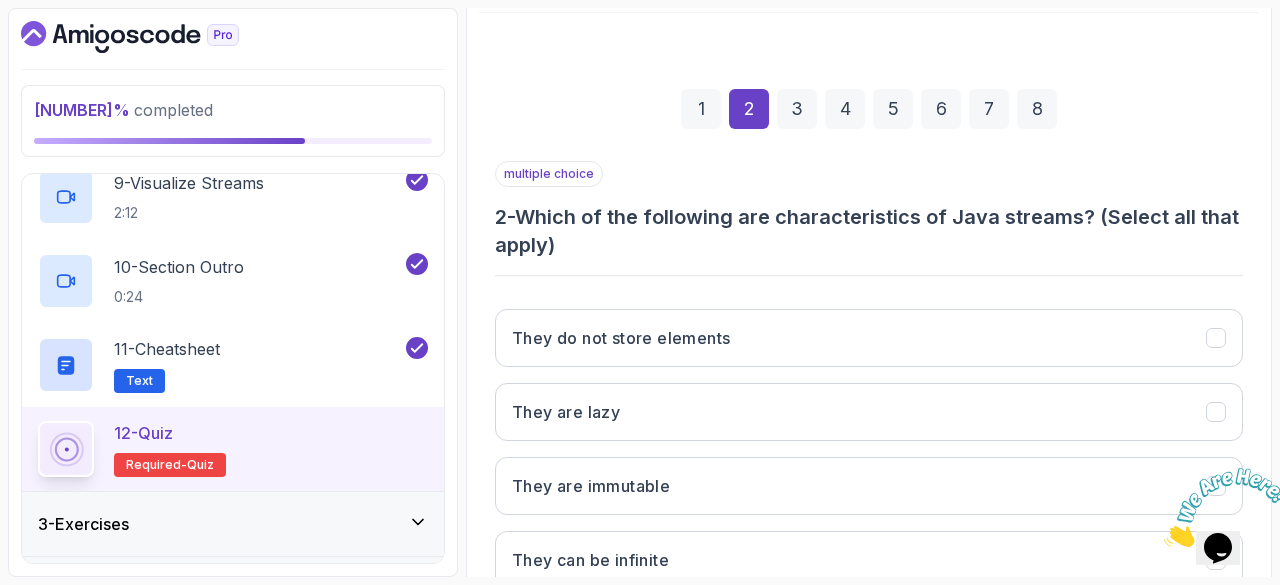 click at bounding box center (1164, 541) 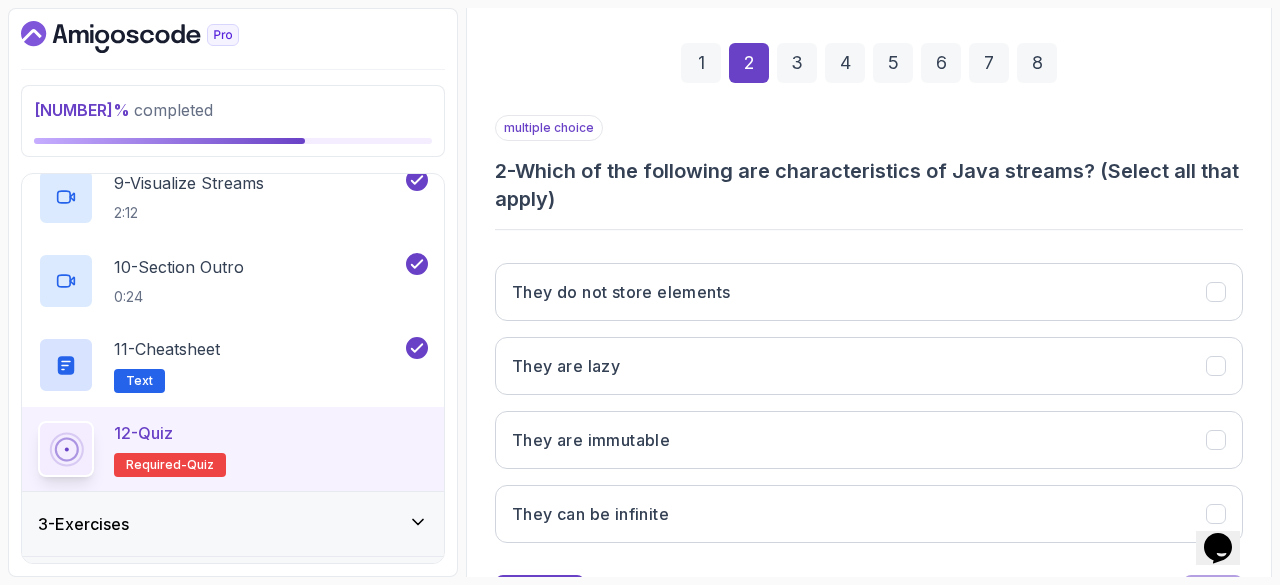 scroll, scrollTop: 277, scrollLeft: 0, axis: vertical 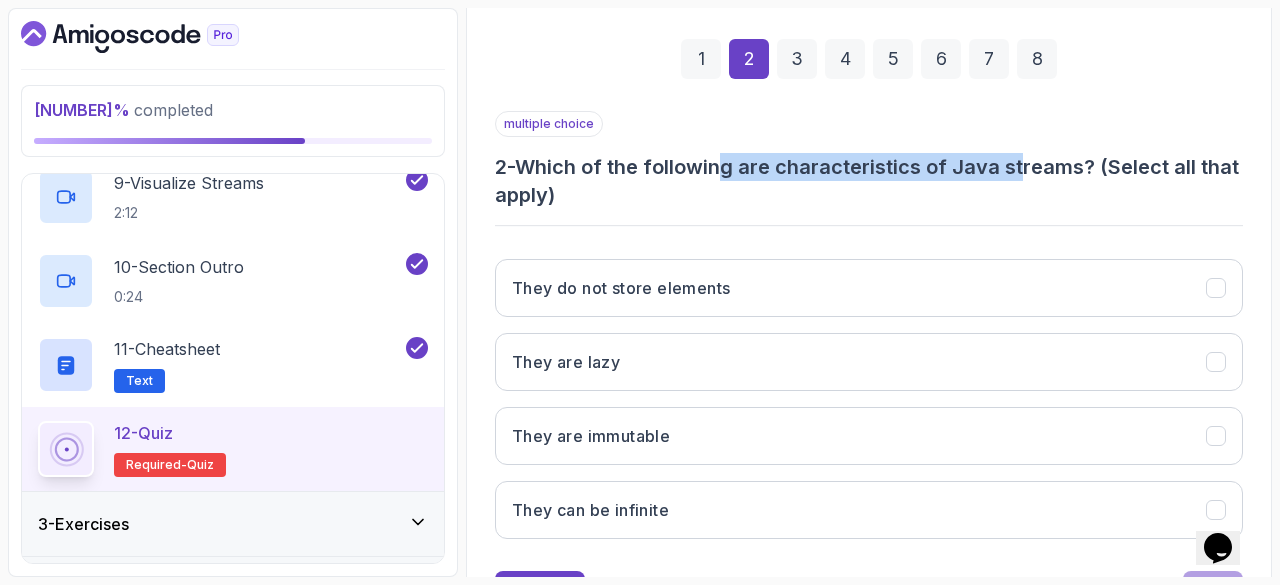 drag, startPoint x: 734, startPoint y: 163, endPoint x: 1030, endPoint y: 151, distance: 296.24313 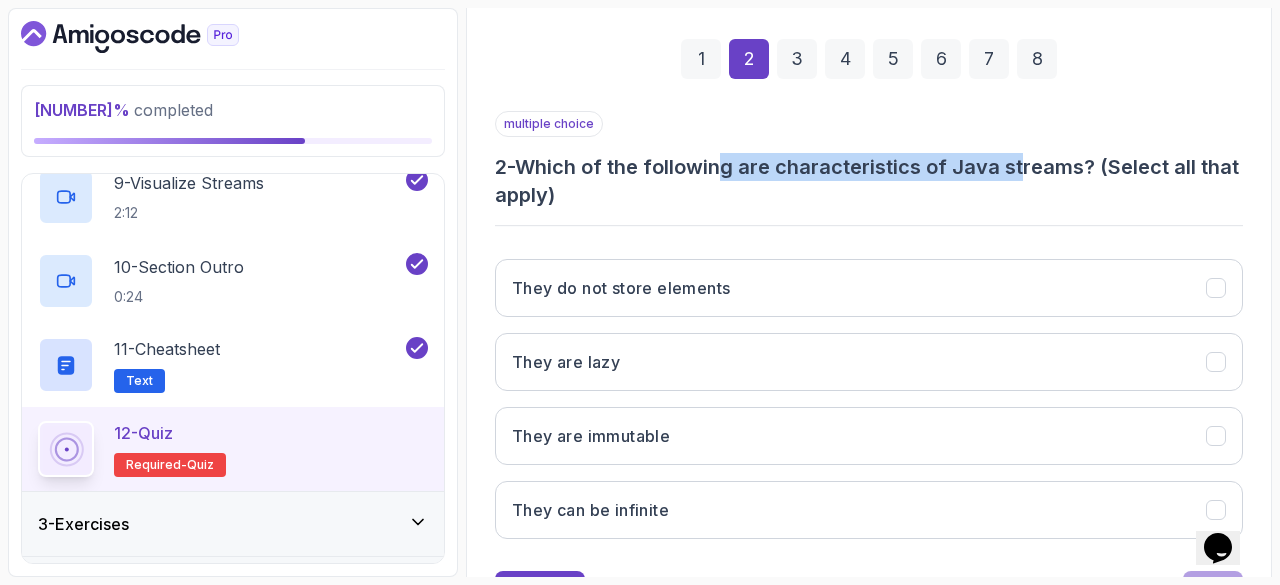 click on "2  -  Which of the following are characteristics of Java streams? (Select all that apply)" at bounding box center (869, 181) 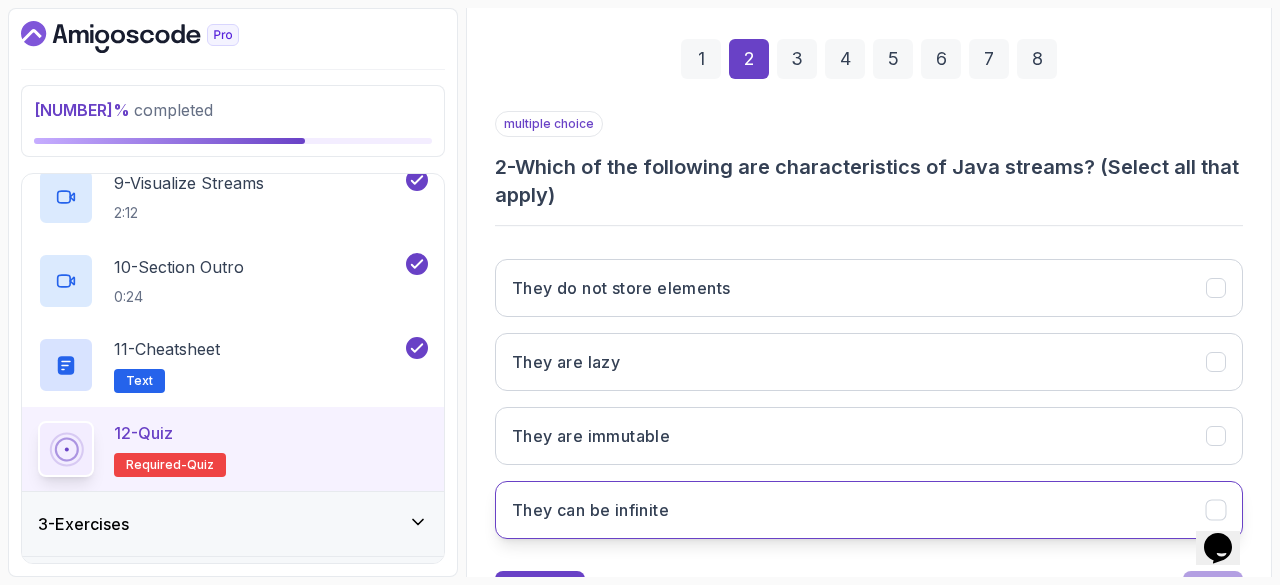 scroll, scrollTop: 363, scrollLeft: 0, axis: vertical 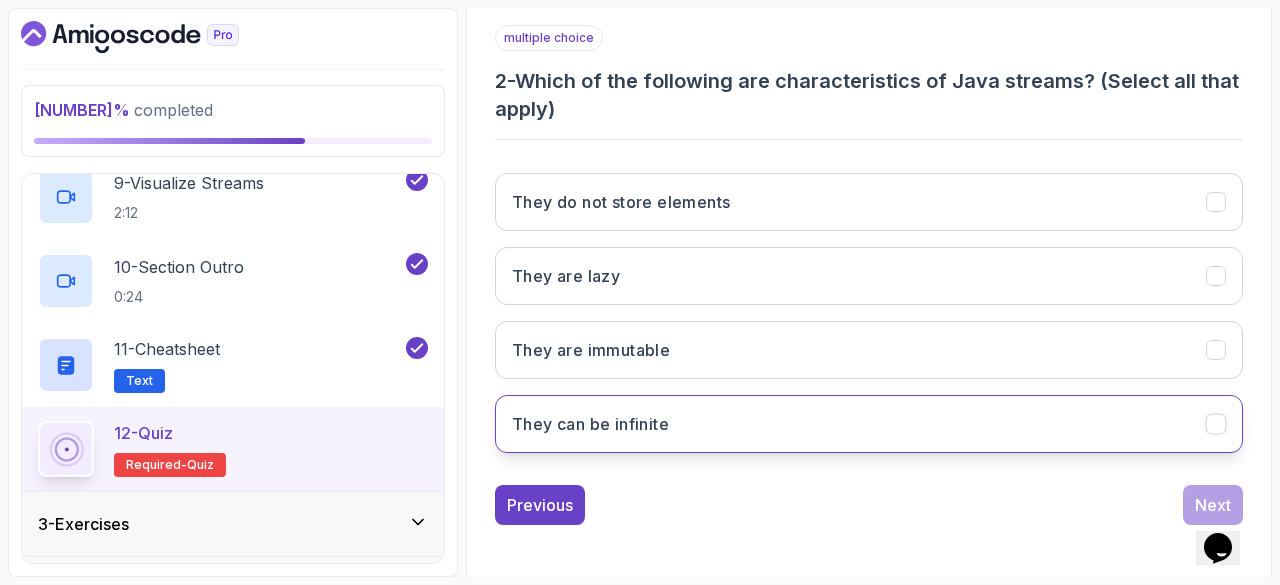 click on "They can be infinite" at bounding box center [869, 424] 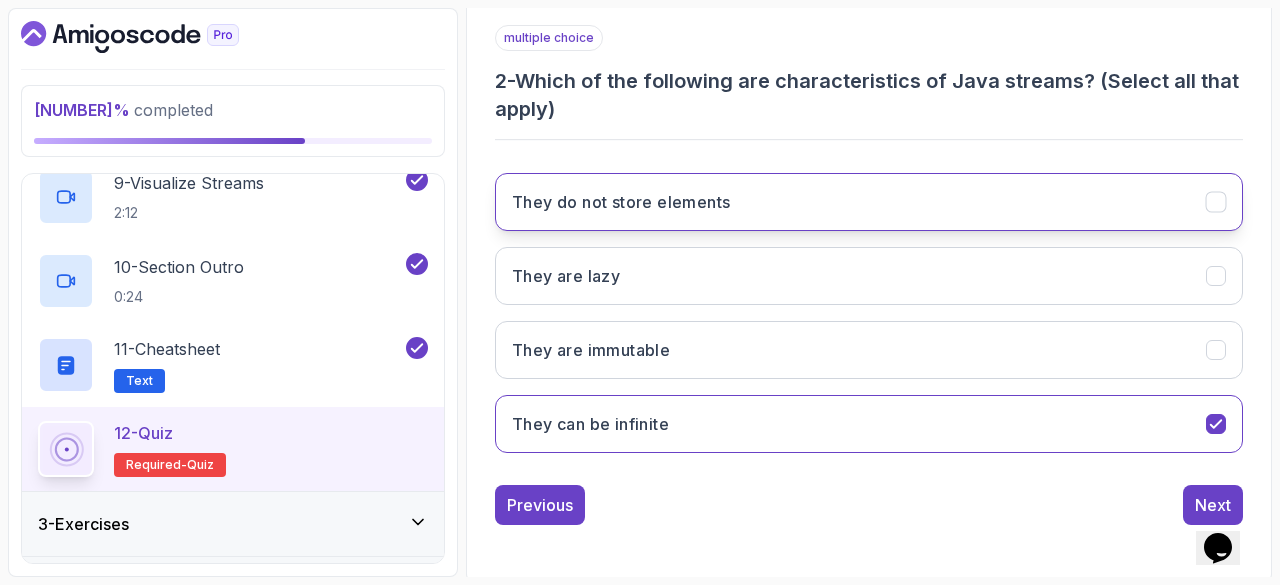 click on "They do not store elements" at bounding box center (869, 202) 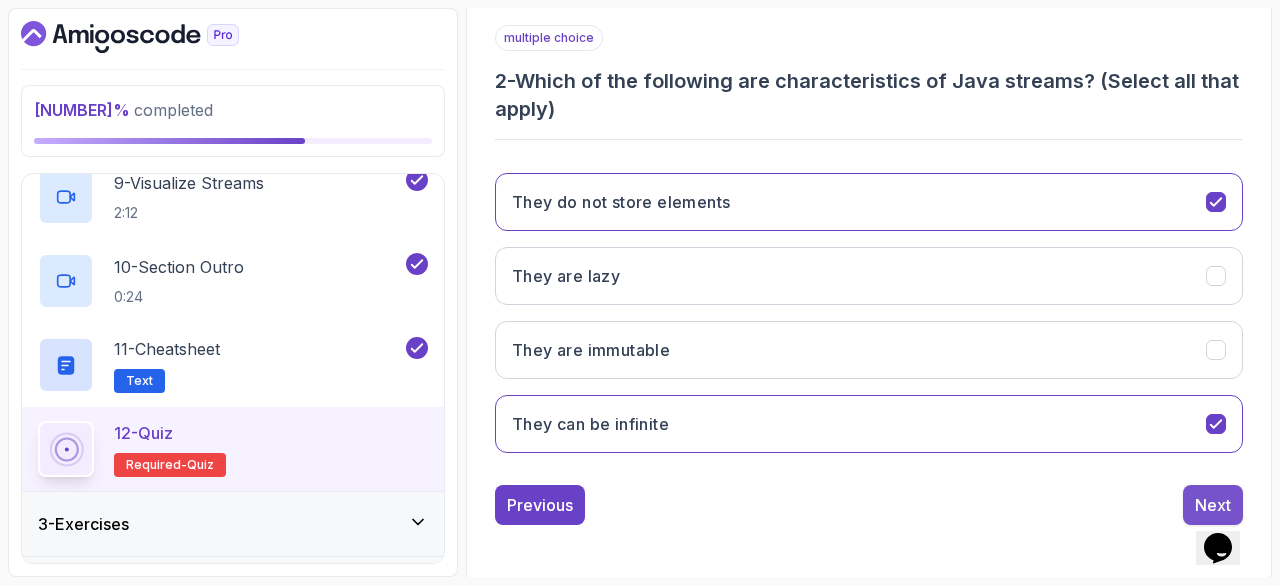 click on "Next" at bounding box center (1213, 505) 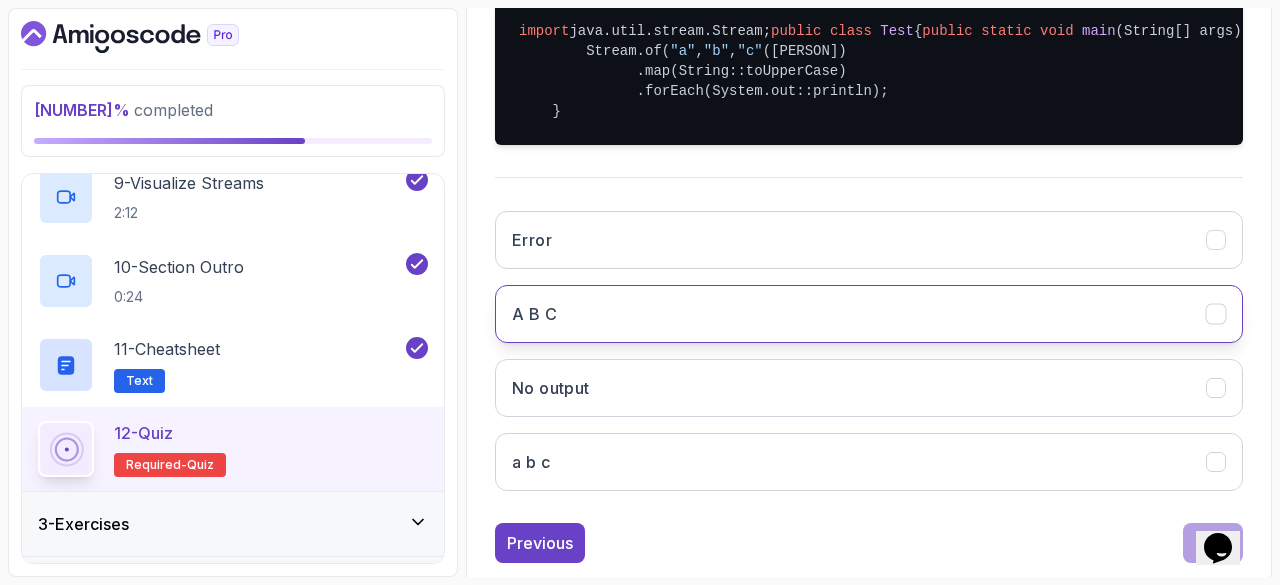 click on "A
B
C" at bounding box center (869, 314) 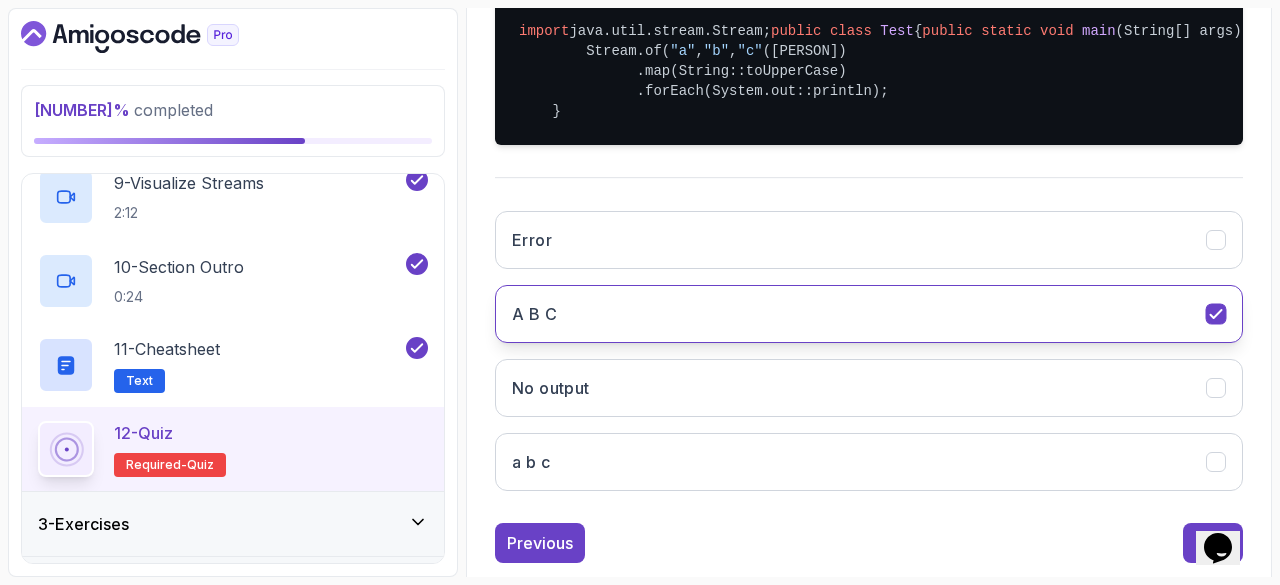 scroll, scrollTop: 591, scrollLeft: 0, axis: vertical 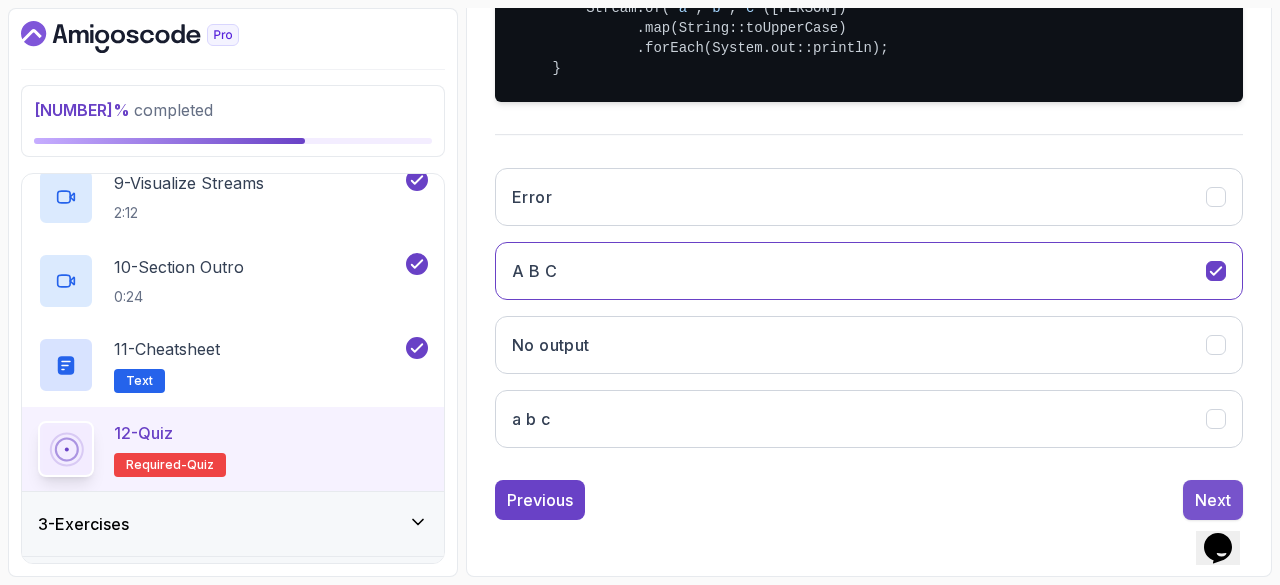 click on "Next" at bounding box center [1213, 500] 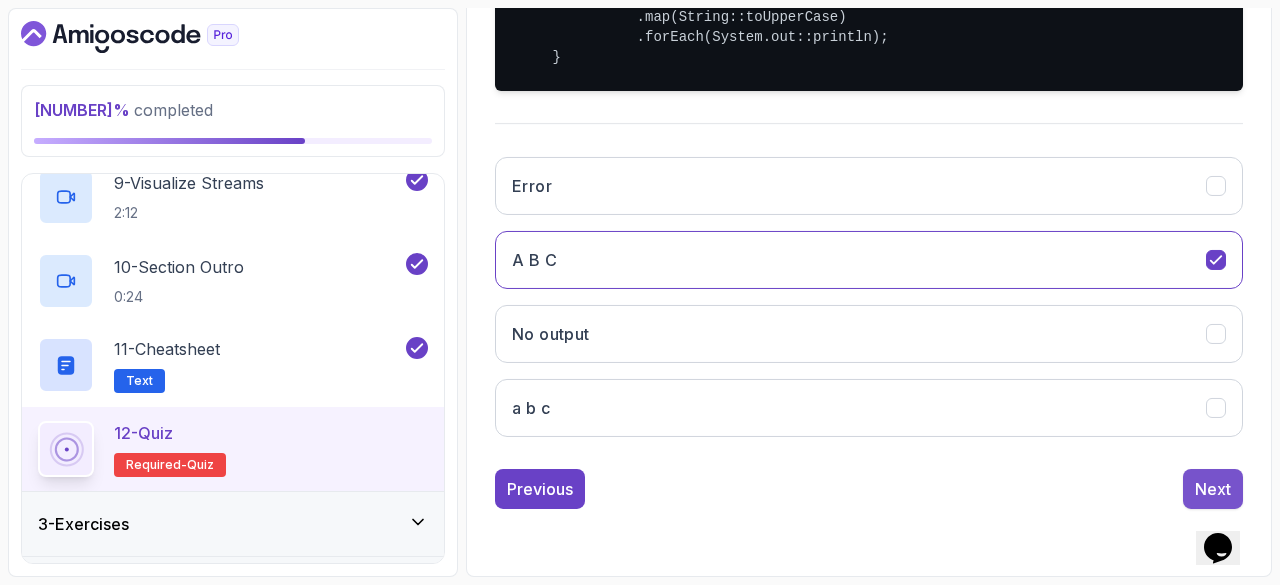 scroll, scrollTop: 335, scrollLeft: 0, axis: vertical 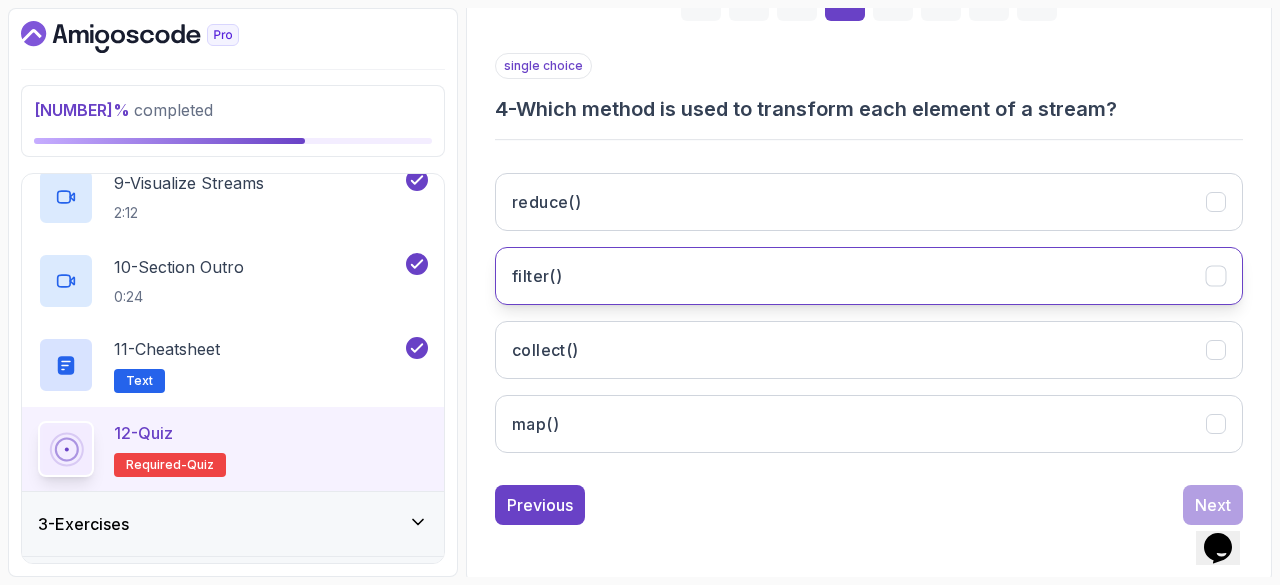 click on "filter()" at bounding box center (869, 276) 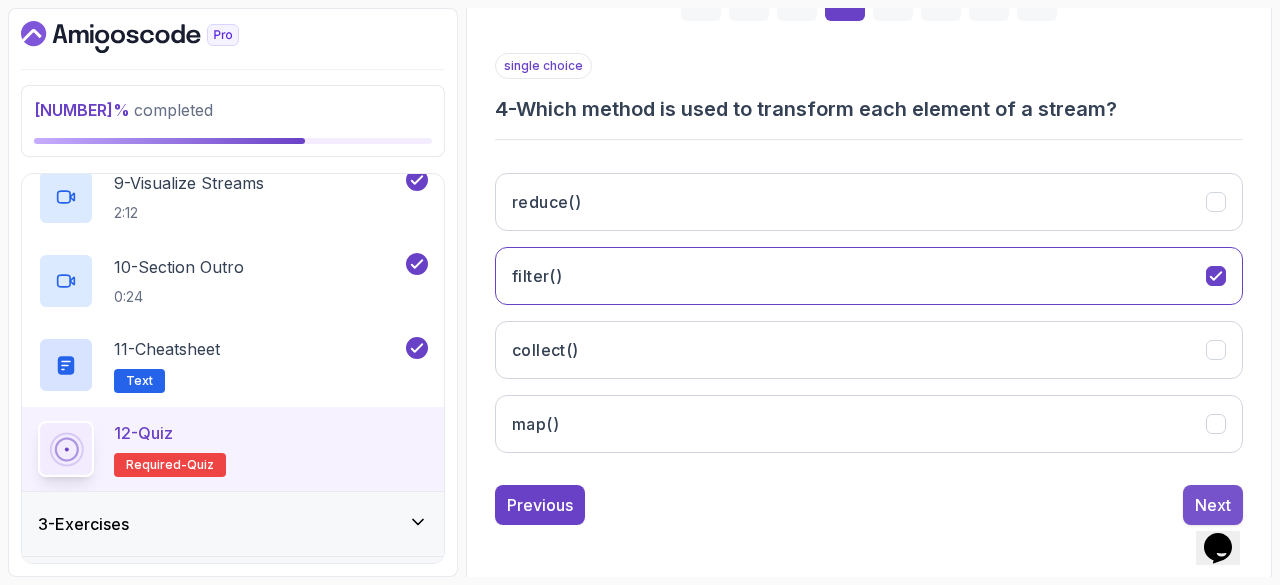 click on "Next" at bounding box center (1213, 505) 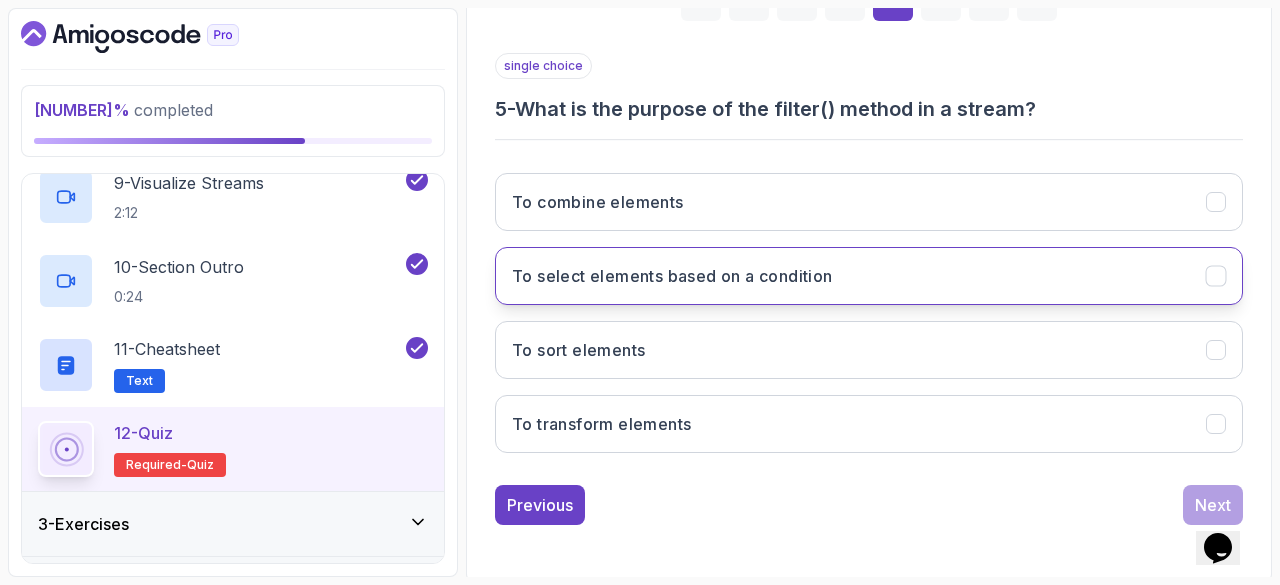 click on "To select elements based on a condition" at bounding box center (672, 276) 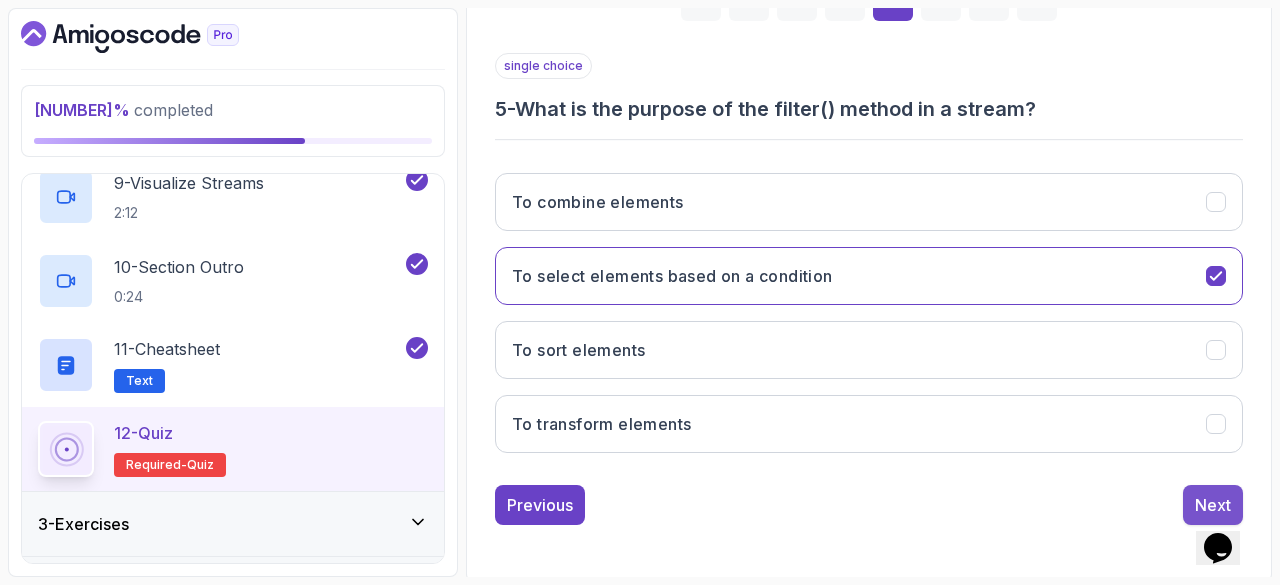 click on "Next" at bounding box center [1213, 505] 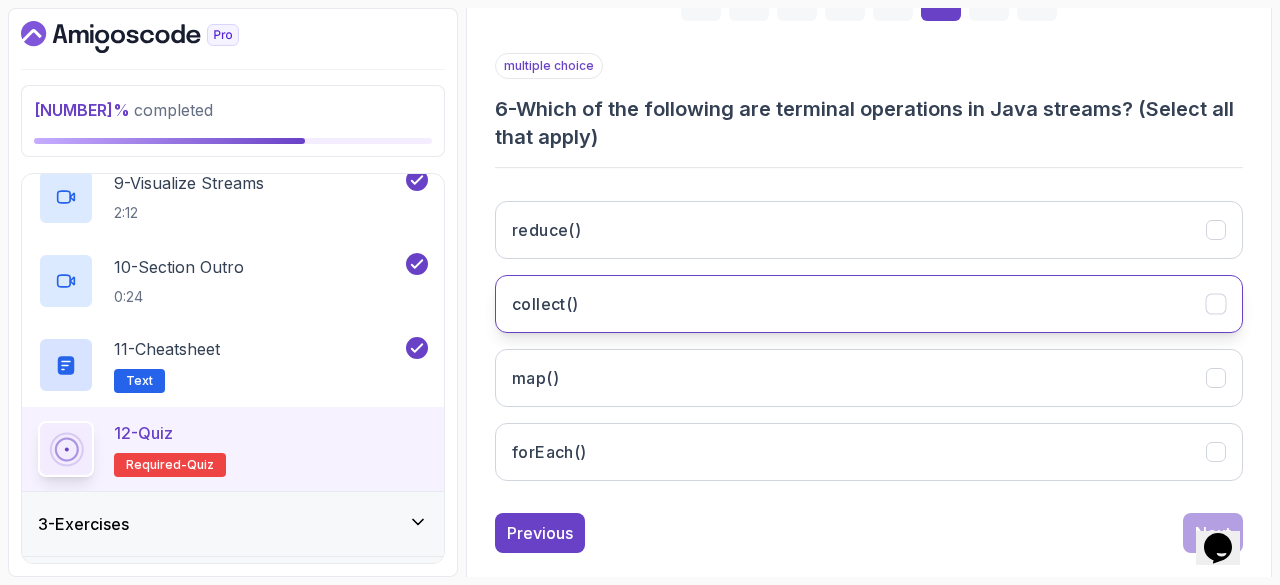 click on "collect()" at bounding box center (869, 304) 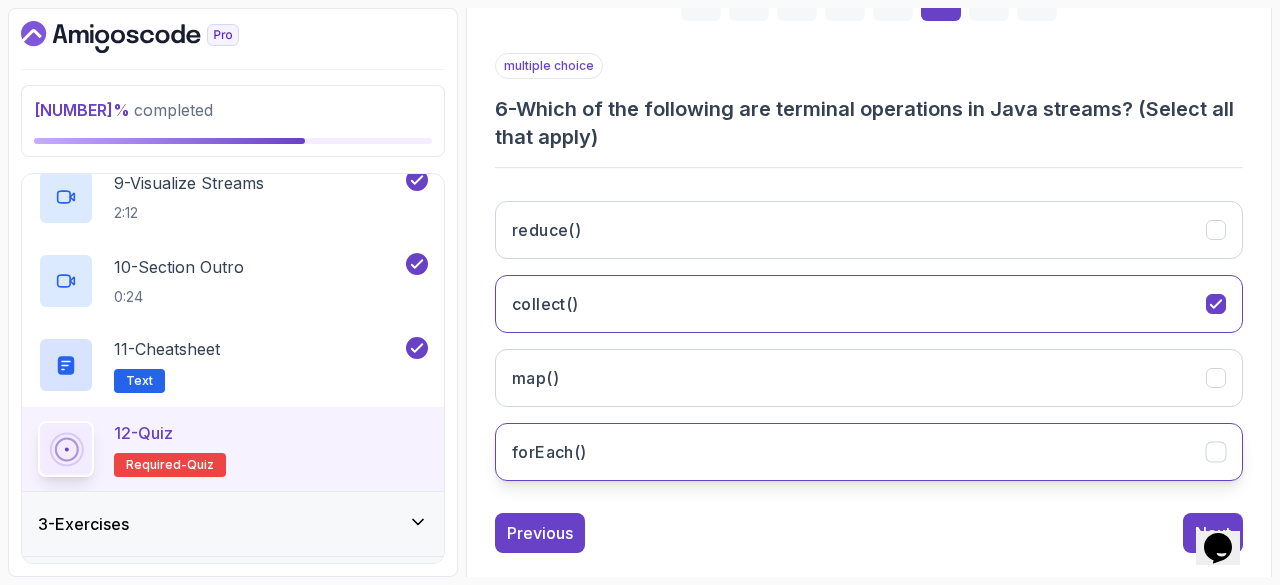 click on "forEach()" at bounding box center [869, 452] 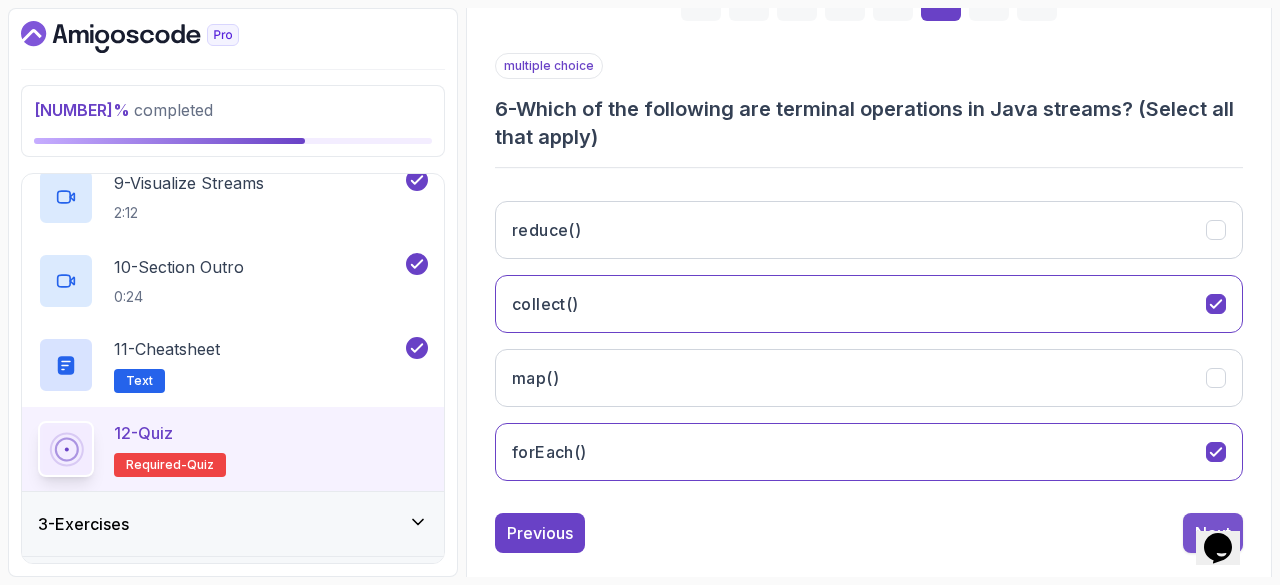 click on "Next" at bounding box center [1213, 533] 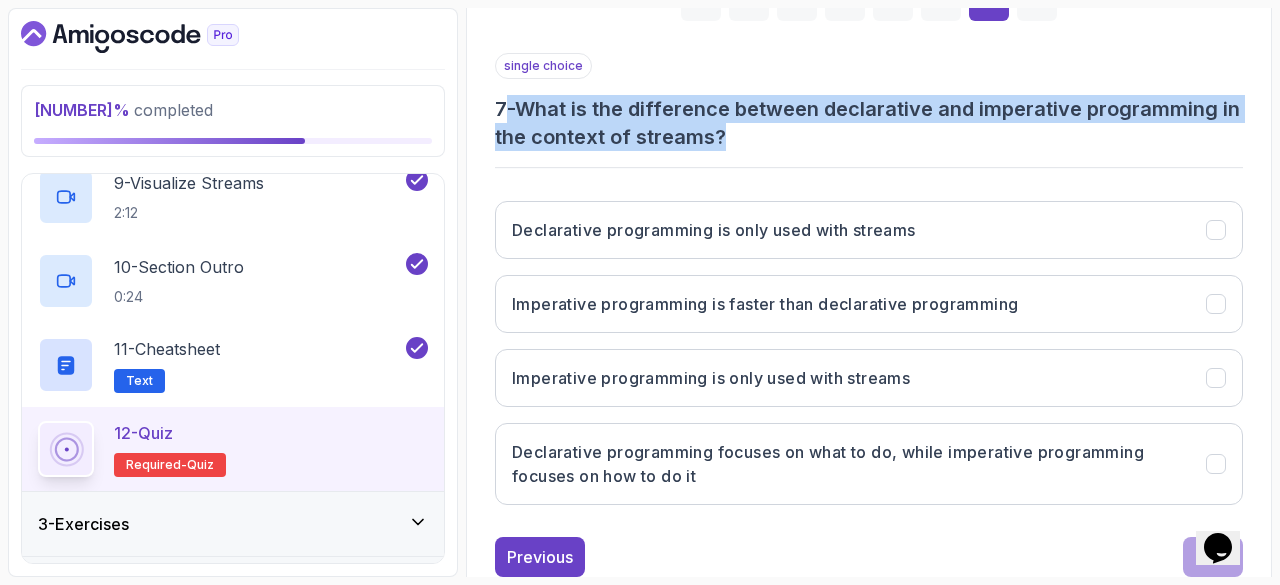 drag, startPoint x: 505, startPoint y: 113, endPoint x: 910, endPoint y: 149, distance: 406.59686 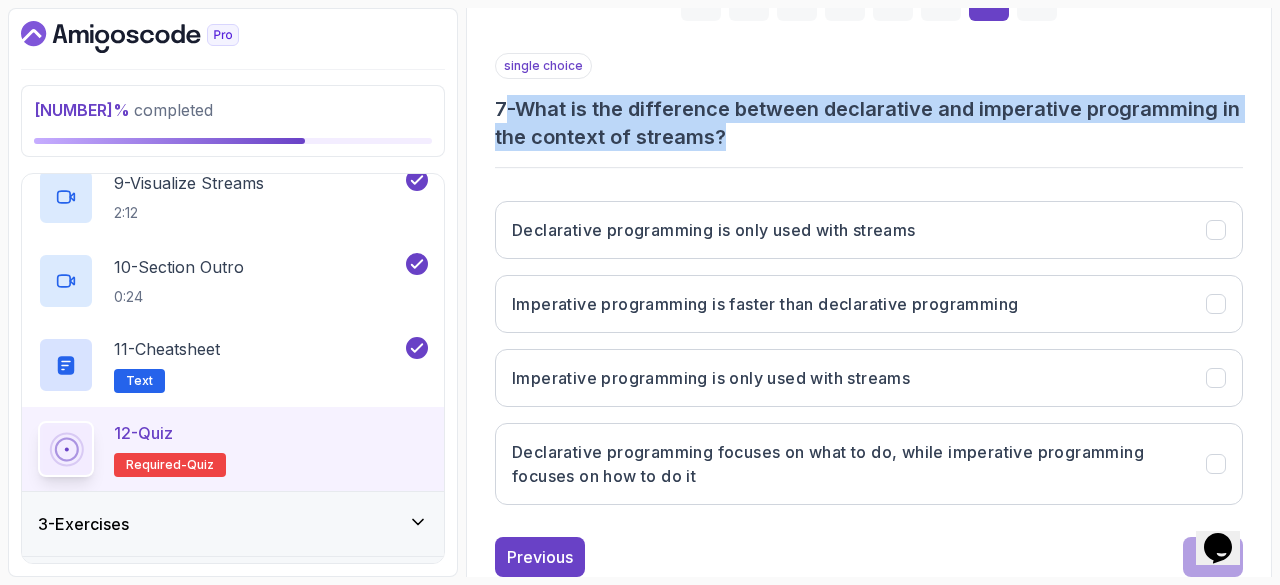 click on "single choice 7  -  What is the difference between declarative and imperative programming in the context of streams? Declarative programming is only used with streams Imperative programming is faster than declarative programming Imperative programming is only used with streams Declarative programming focuses on what to do, while imperative programming focuses on how to do it" at bounding box center (869, 287) 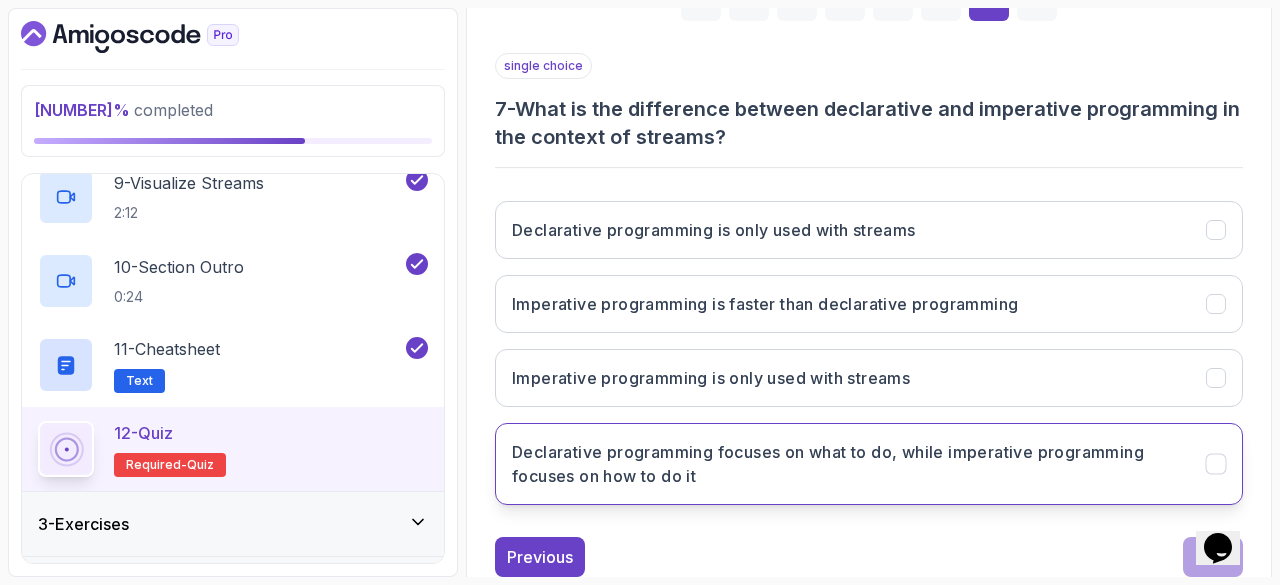 click on "Declarative programming focuses on what to do, while imperative programming focuses on how to do it" at bounding box center (869, 464) 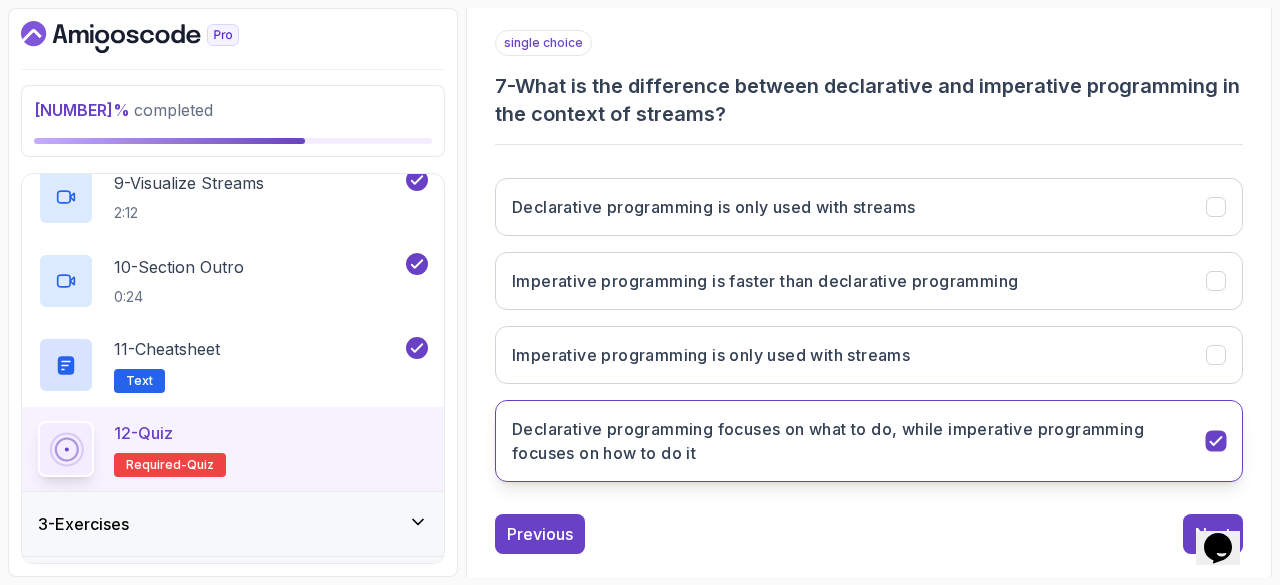 scroll, scrollTop: 387, scrollLeft: 0, axis: vertical 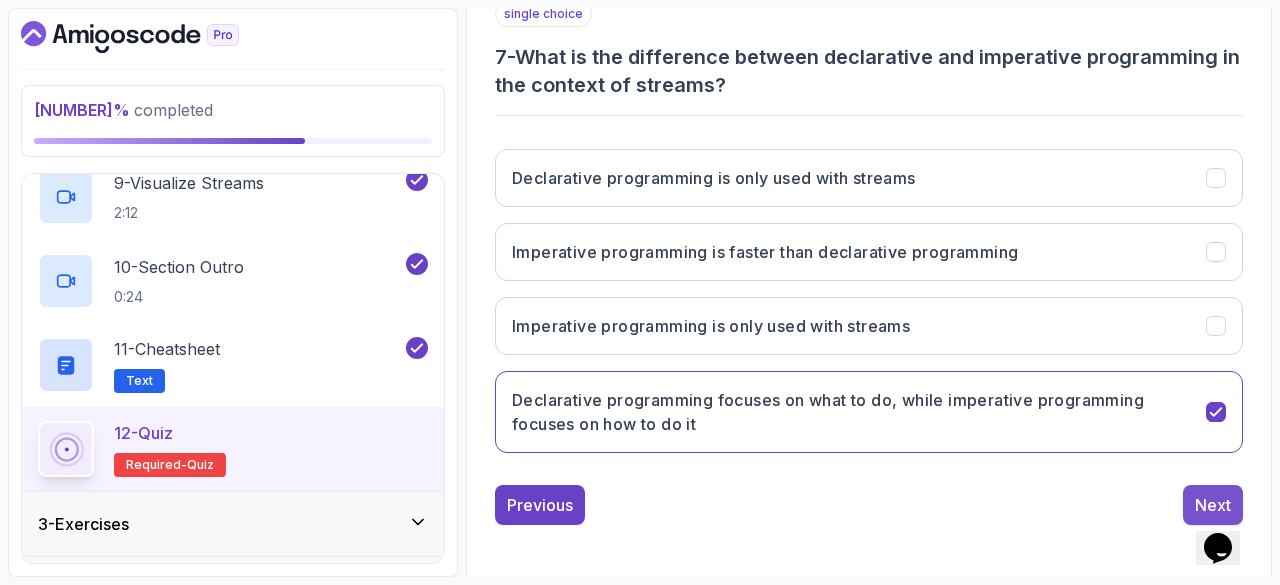 click on "Next" at bounding box center [1213, 505] 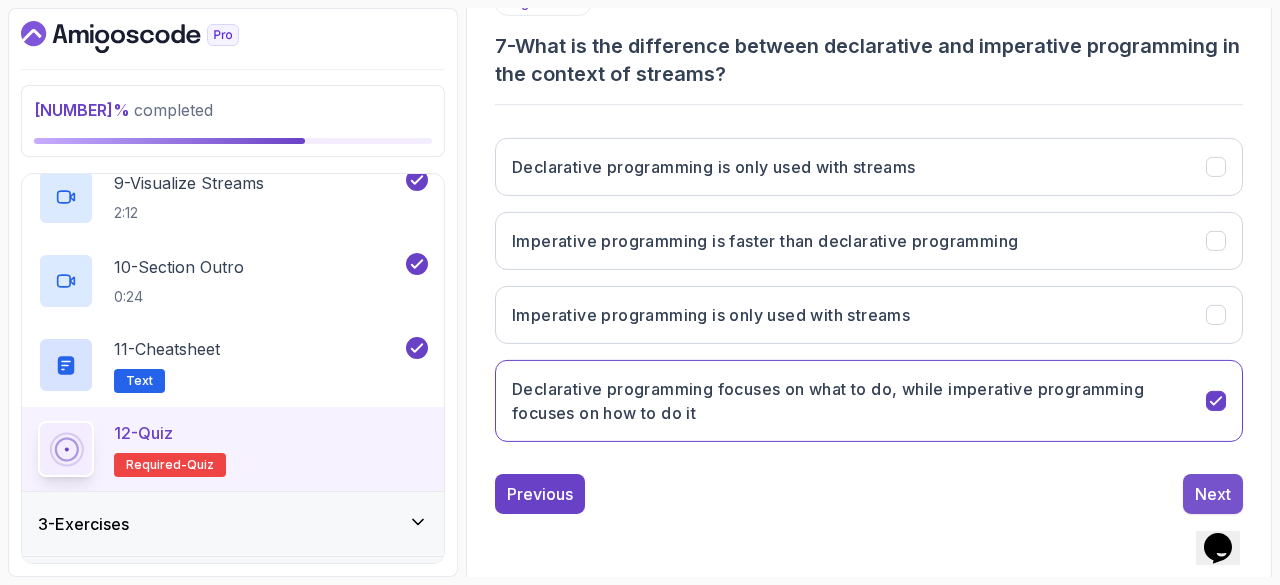 scroll, scrollTop: 335, scrollLeft: 0, axis: vertical 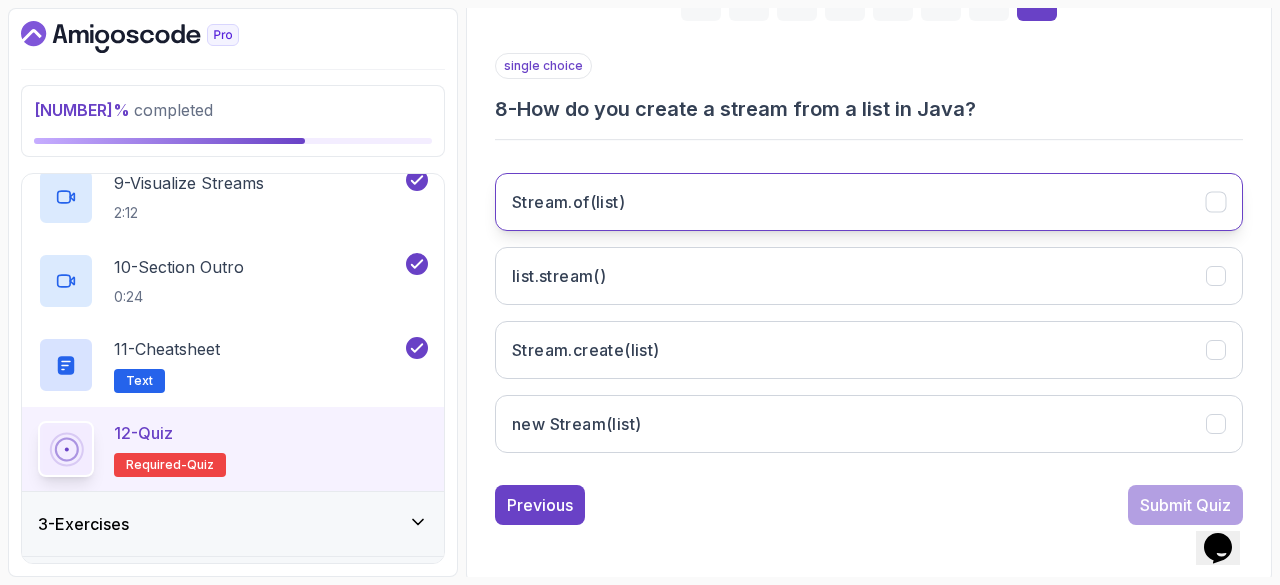click on "Stream.of(list)" at bounding box center [869, 202] 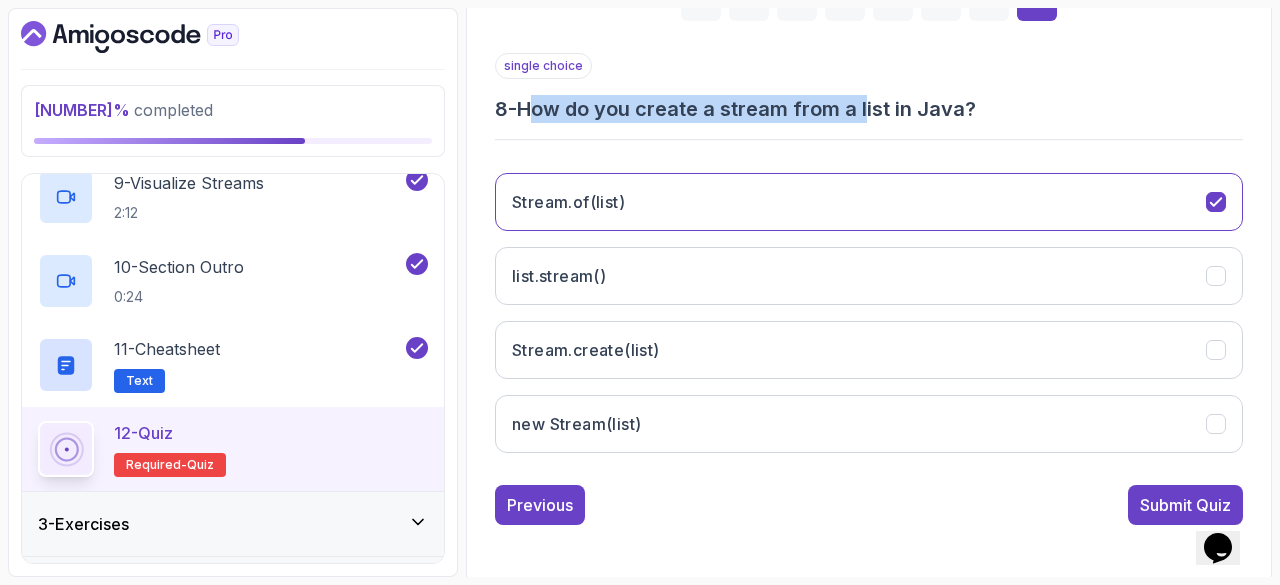 drag, startPoint x: 544, startPoint y: 117, endPoint x: 875, endPoint y: 115, distance: 331.00604 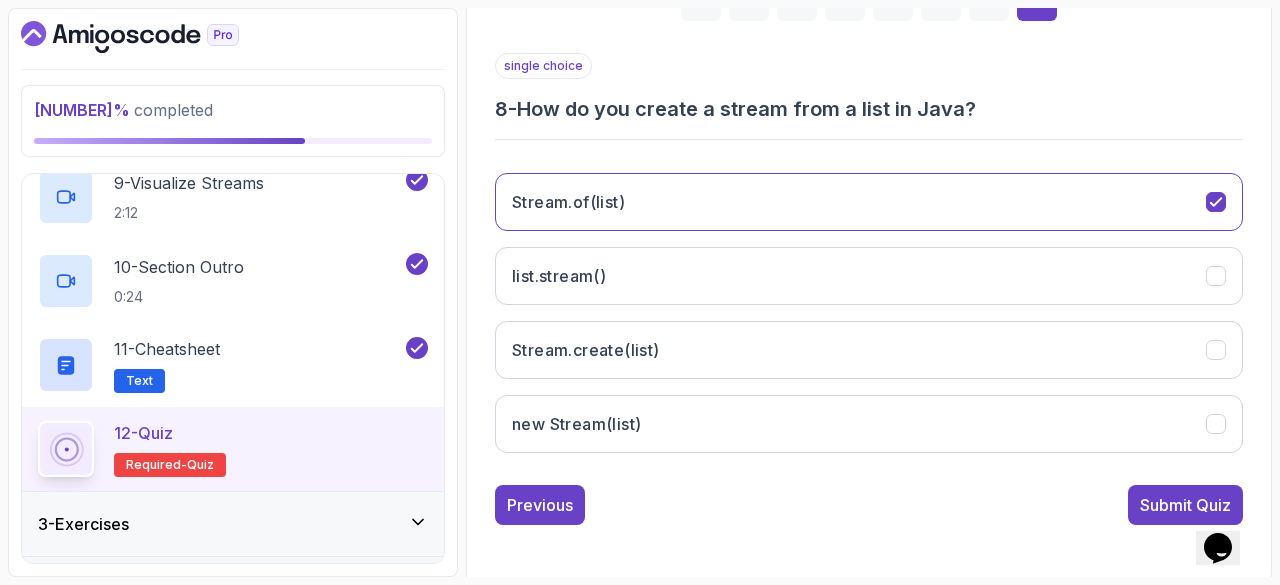 click on "Stream.of(list) list.stream() Stream.create(list) new Stream(list)" at bounding box center [869, 313] 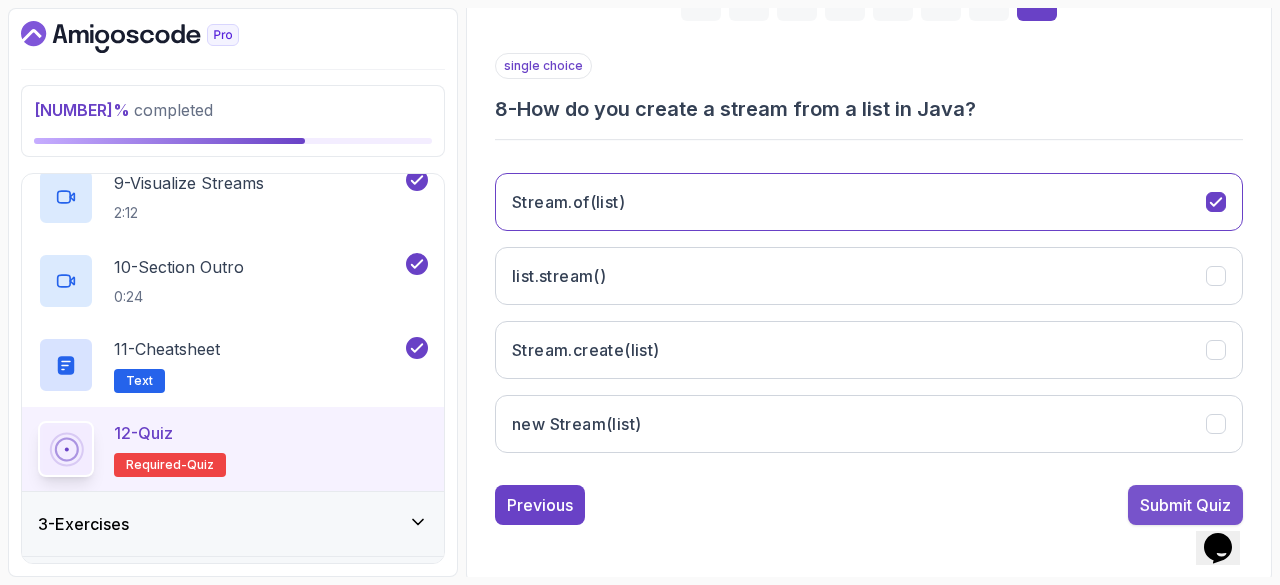 click on "Submit Quiz" at bounding box center (1185, 505) 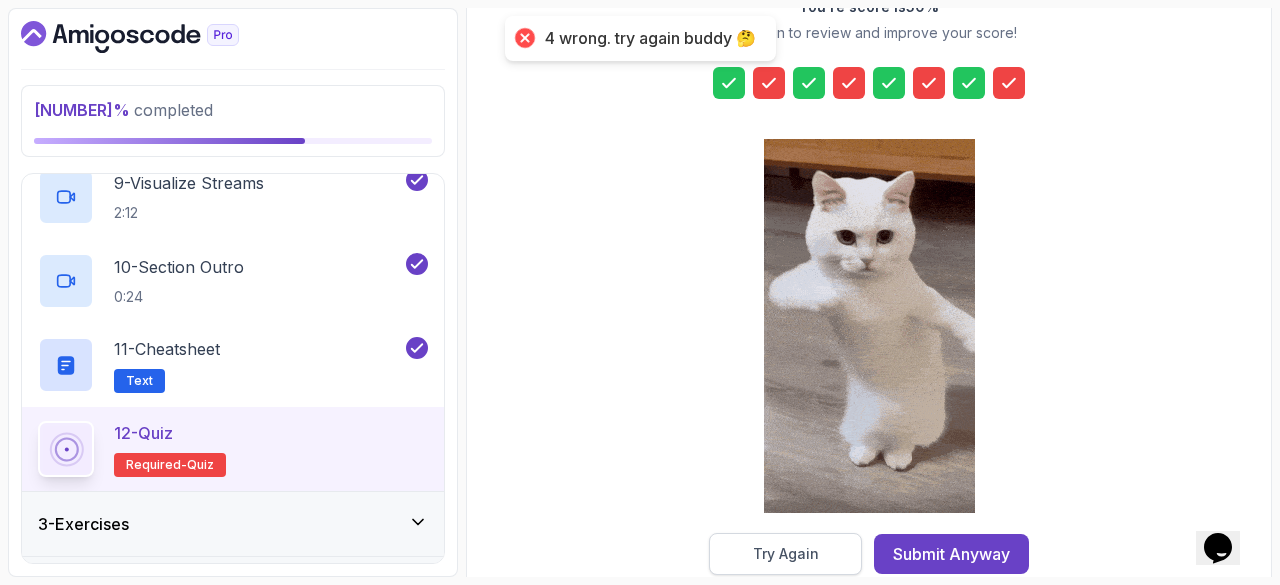 click on "Try Again" at bounding box center [786, 554] 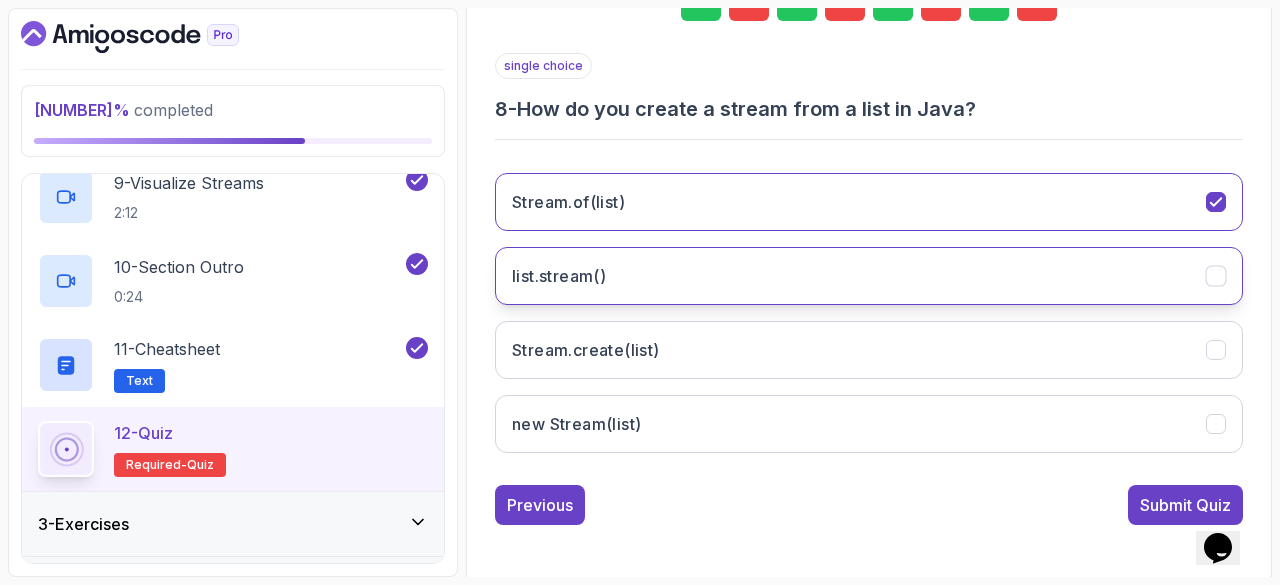 click on "list.stream()" at bounding box center [869, 276] 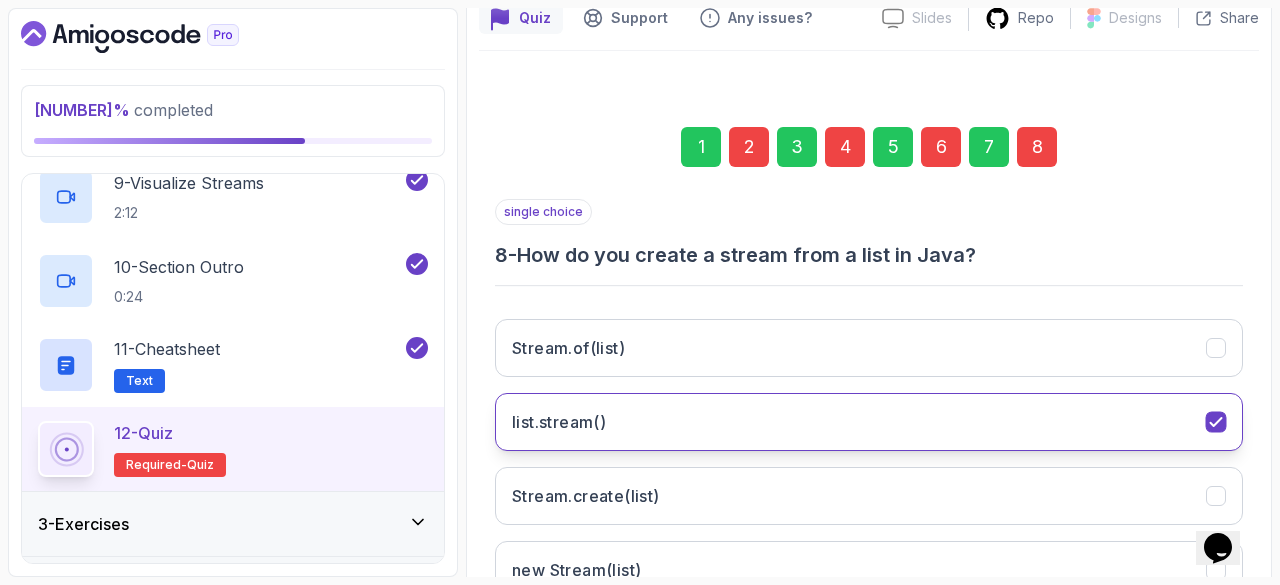 scroll, scrollTop: 189, scrollLeft: 0, axis: vertical 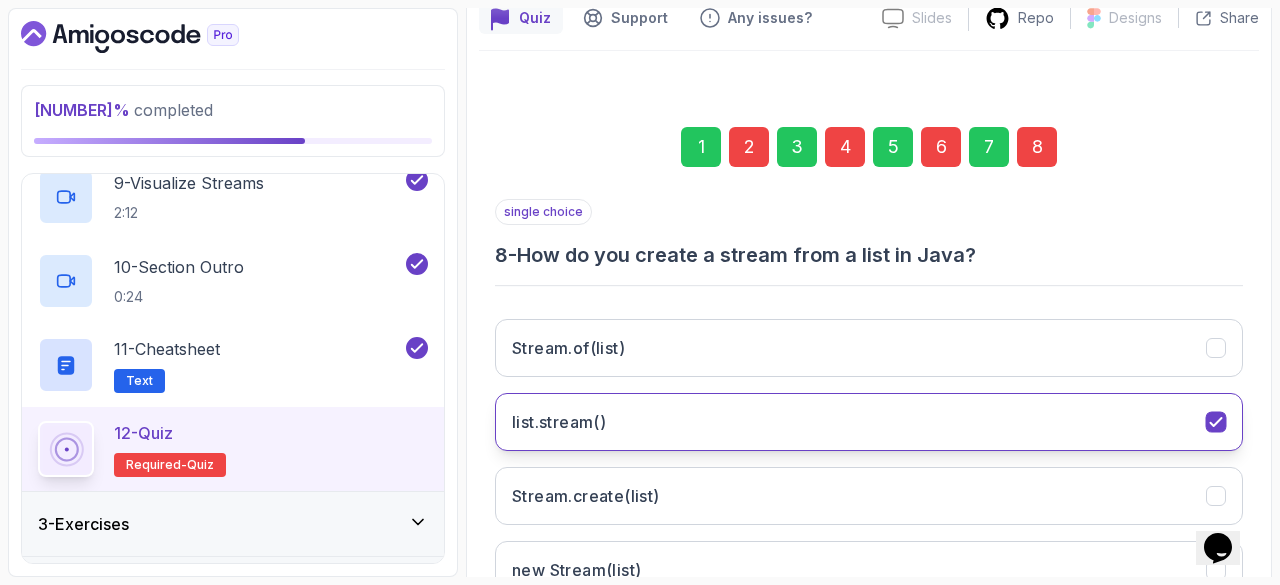 type 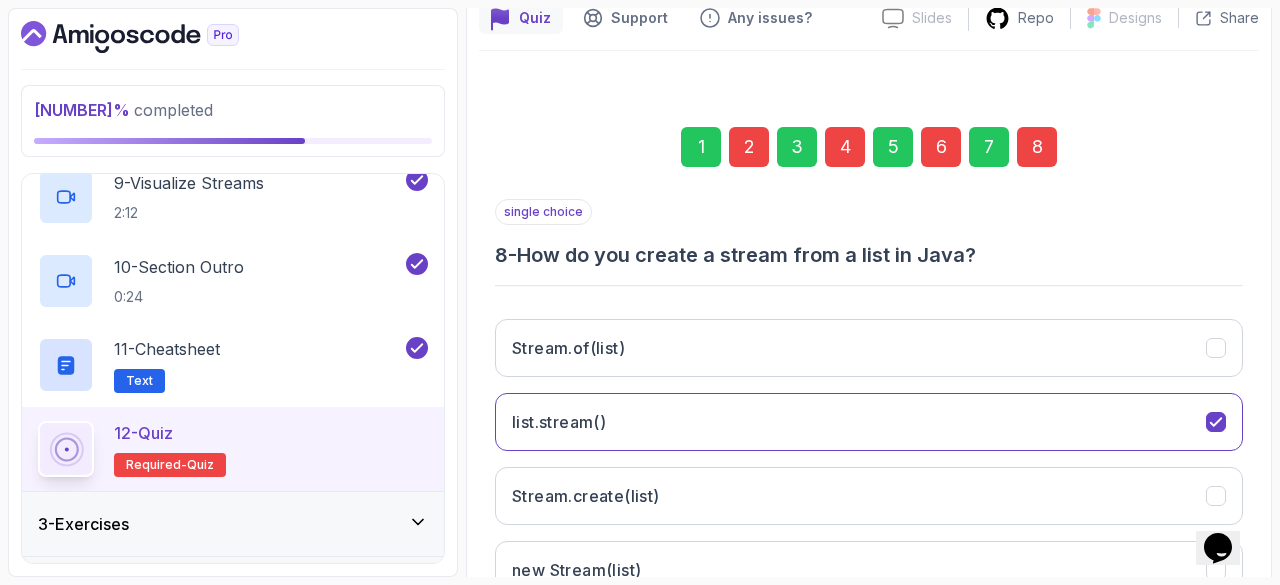 click on "6" at bounding box center (941, 147) 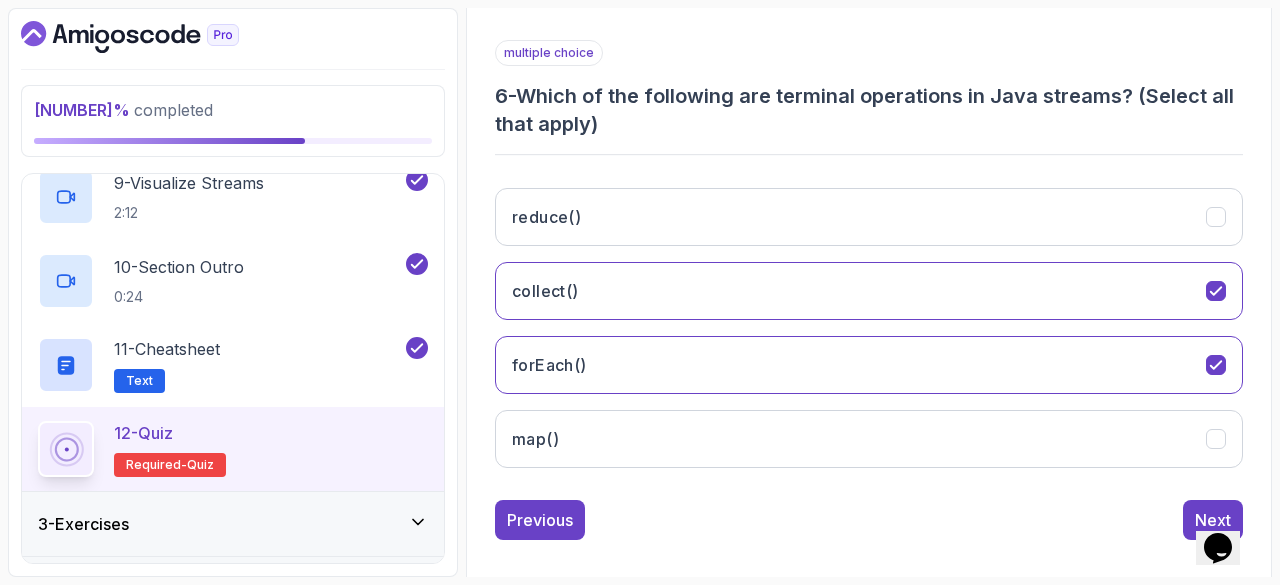 scroll, scrollTop: 349, scrollLeft: 0, axis: vertical 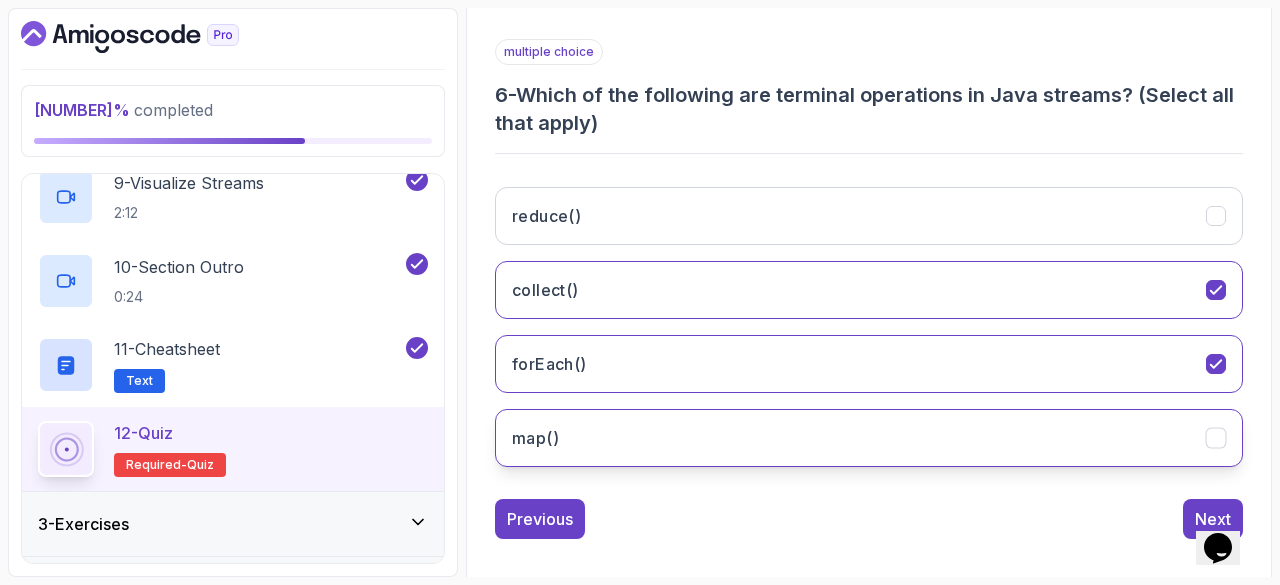 click on "map()" at bounding box center (869, 438) 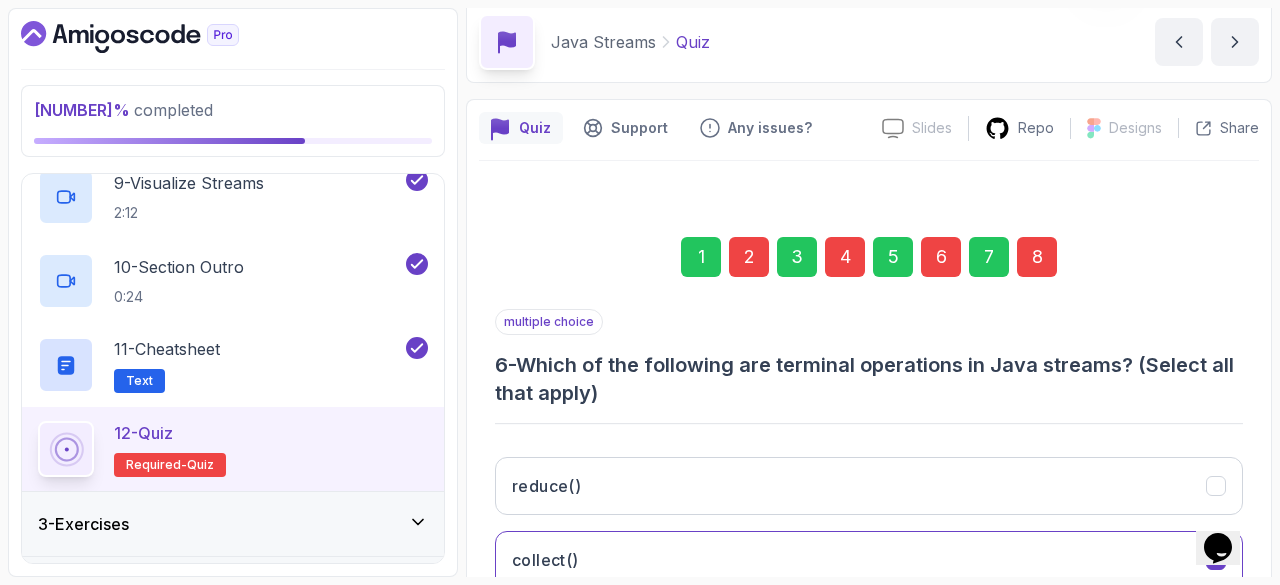 scroll, scrollTop: 75, scrollLeft: 0, axis: vertical 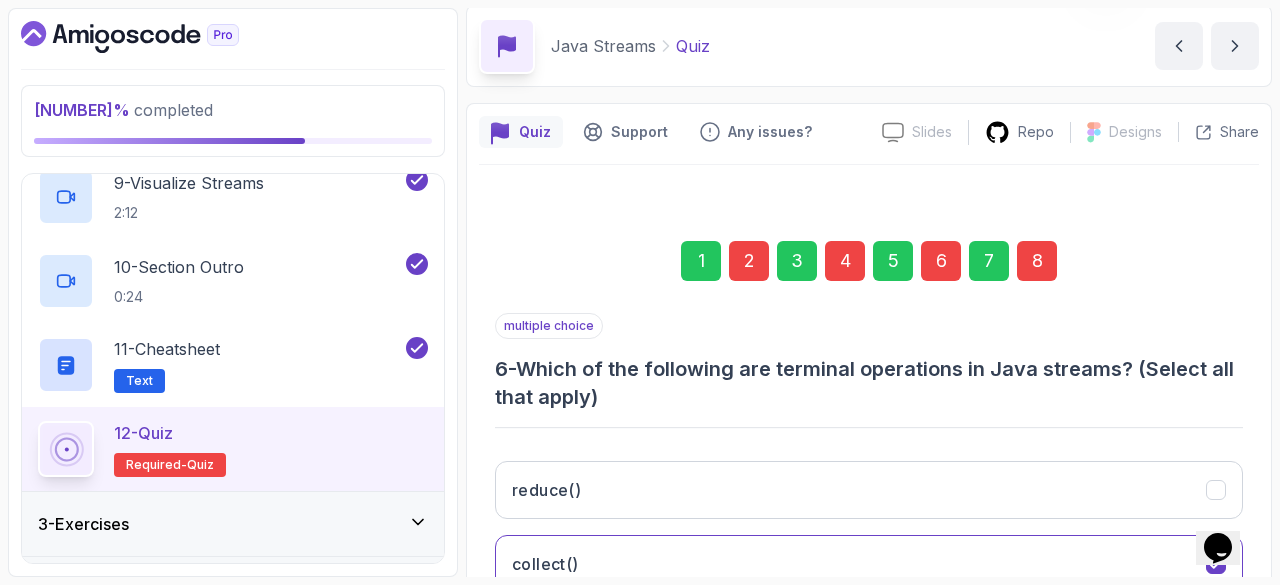 click on "4" at bounding box center [845, 261] 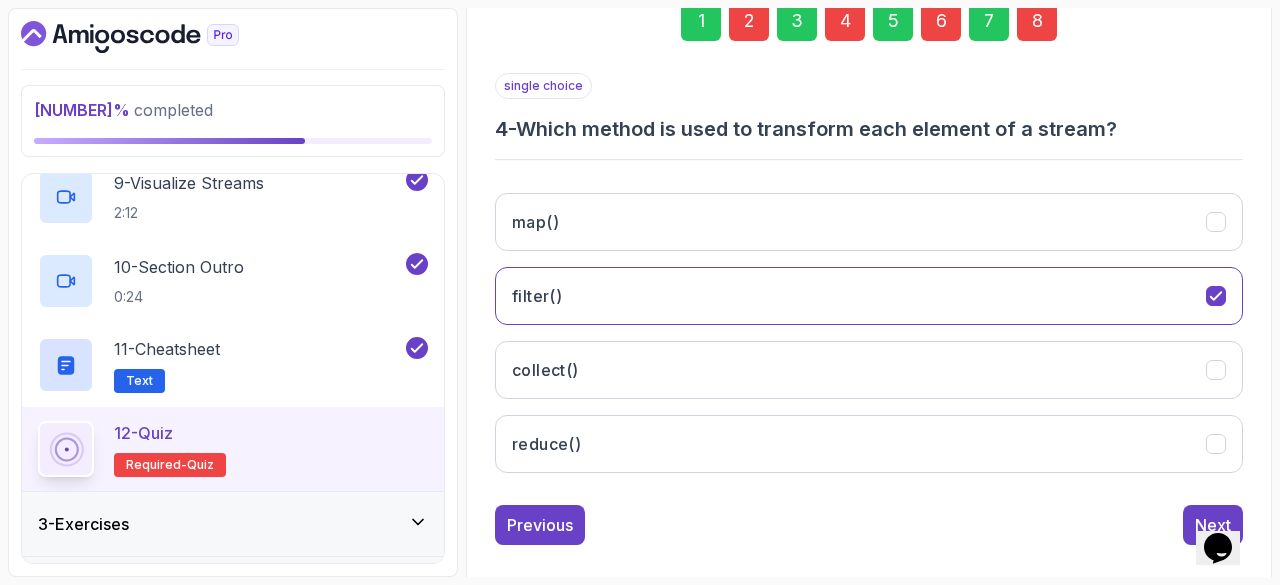 scroll, scrollTop: 335, scrollLeft: 0, axis: vertical 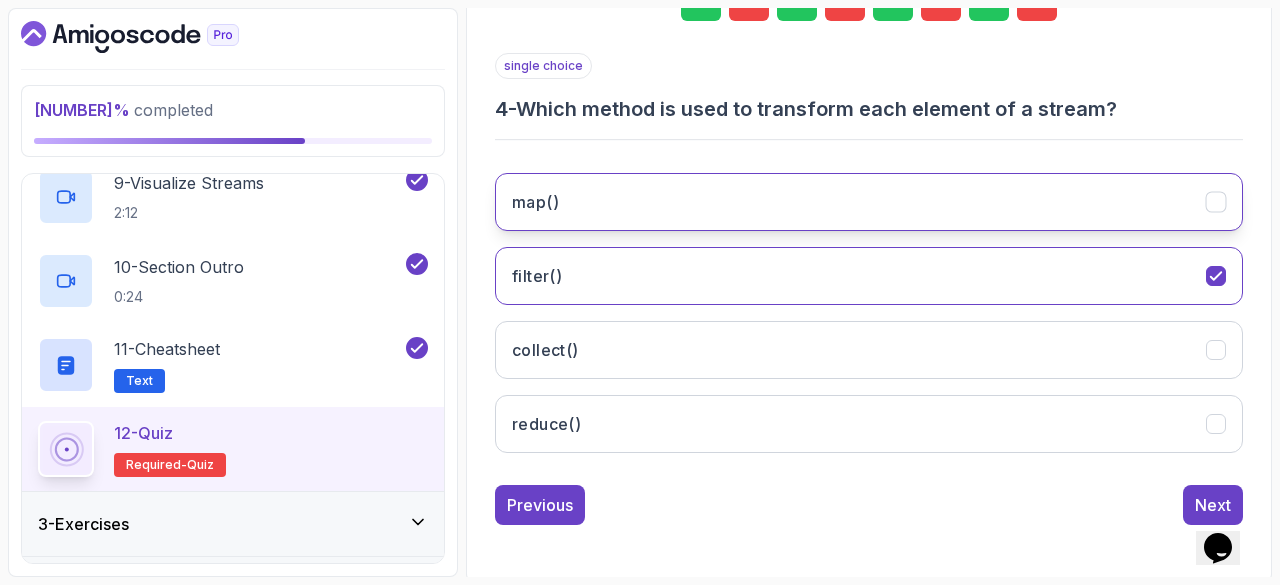 click on "map()" at bounding box center (869, 202) 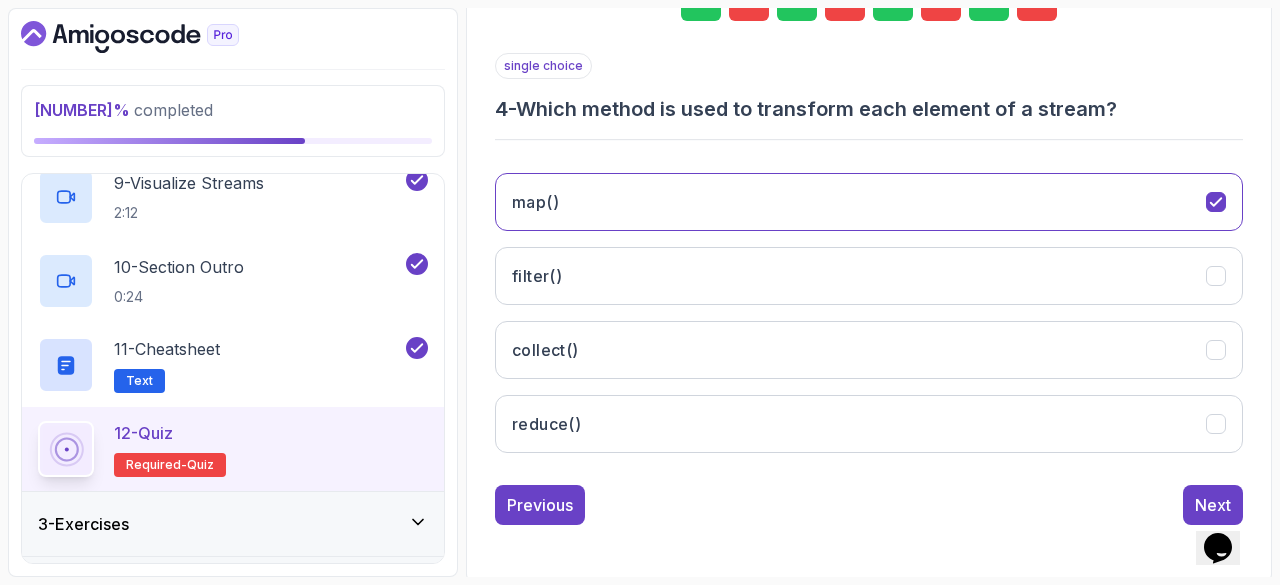 click on "2" at bounding box center (749, 1) 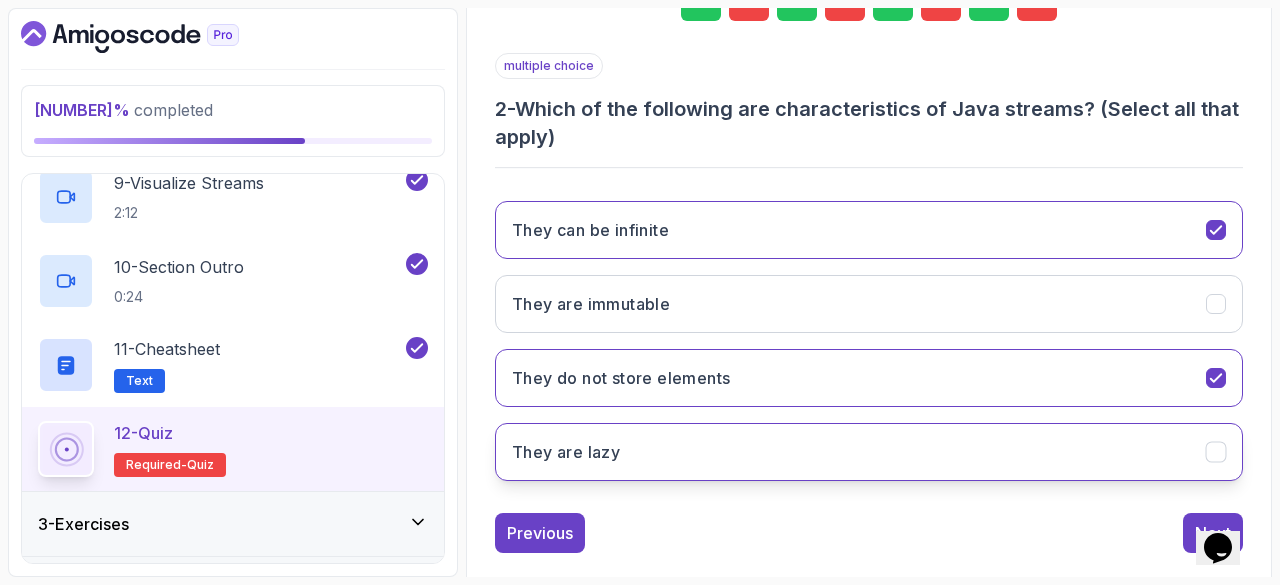 click on "They are lazy" at bounding box center [869, 452] 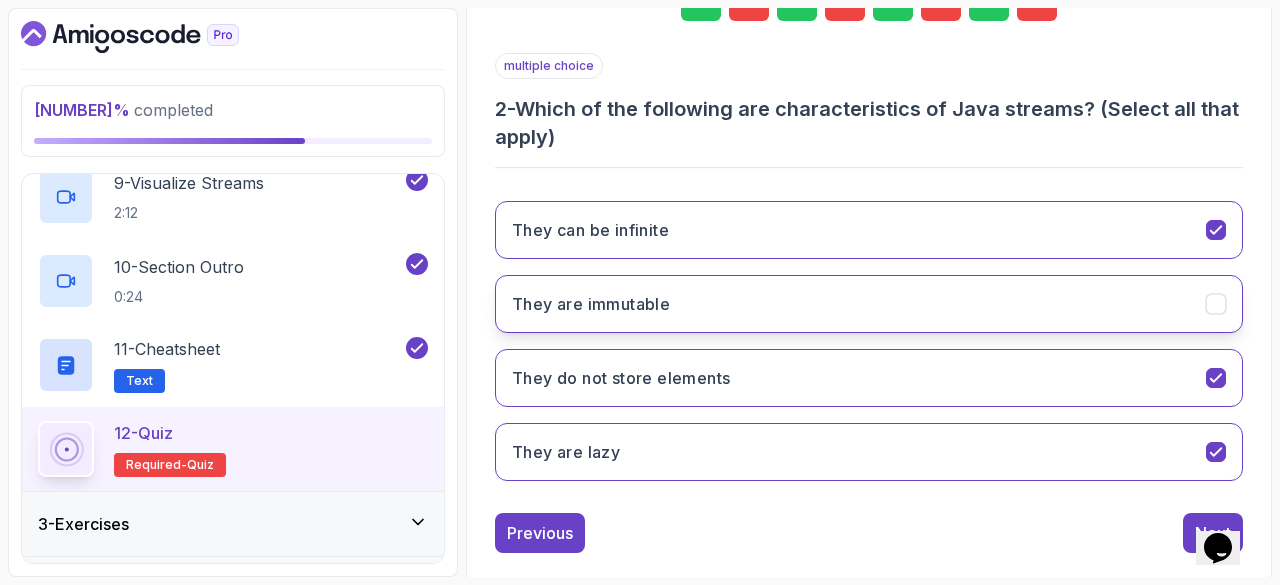 click on "They are immutable" at bounding box center (869, 304) 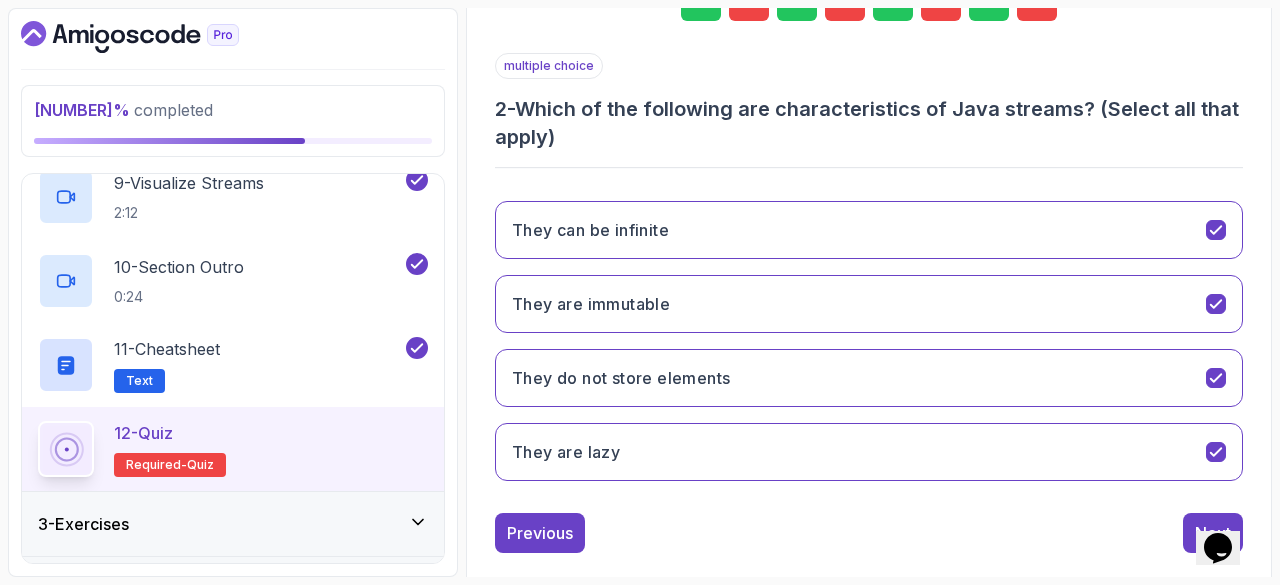 click on "8" at bounding box center [1037, 1] 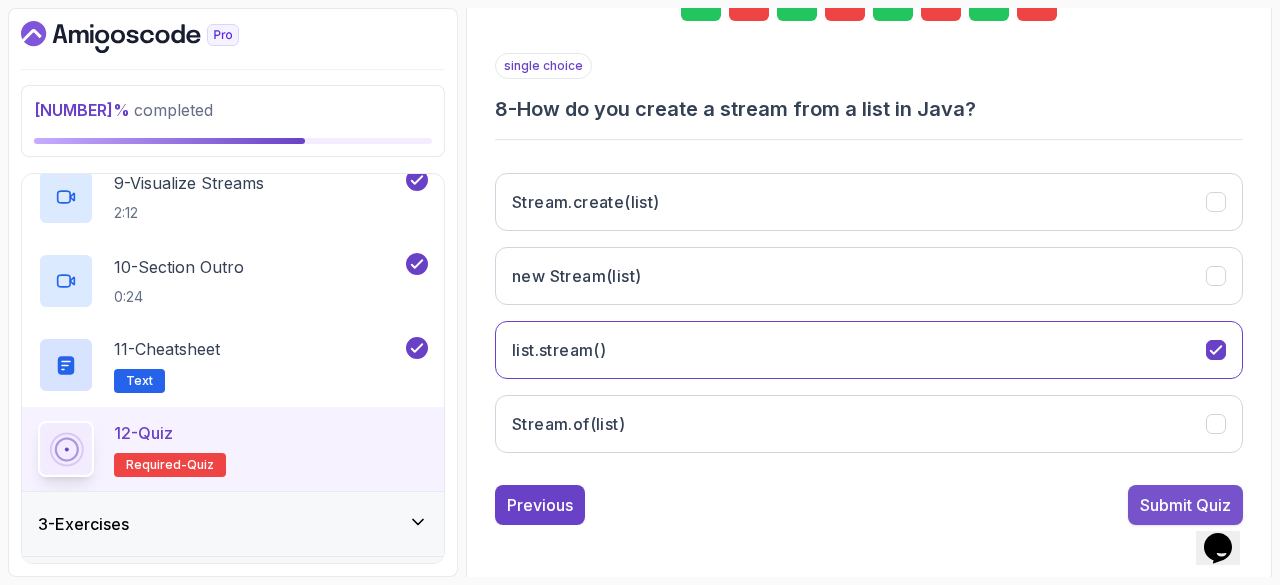 click on "Submit Quiz" at bounding box center [1185, 505] 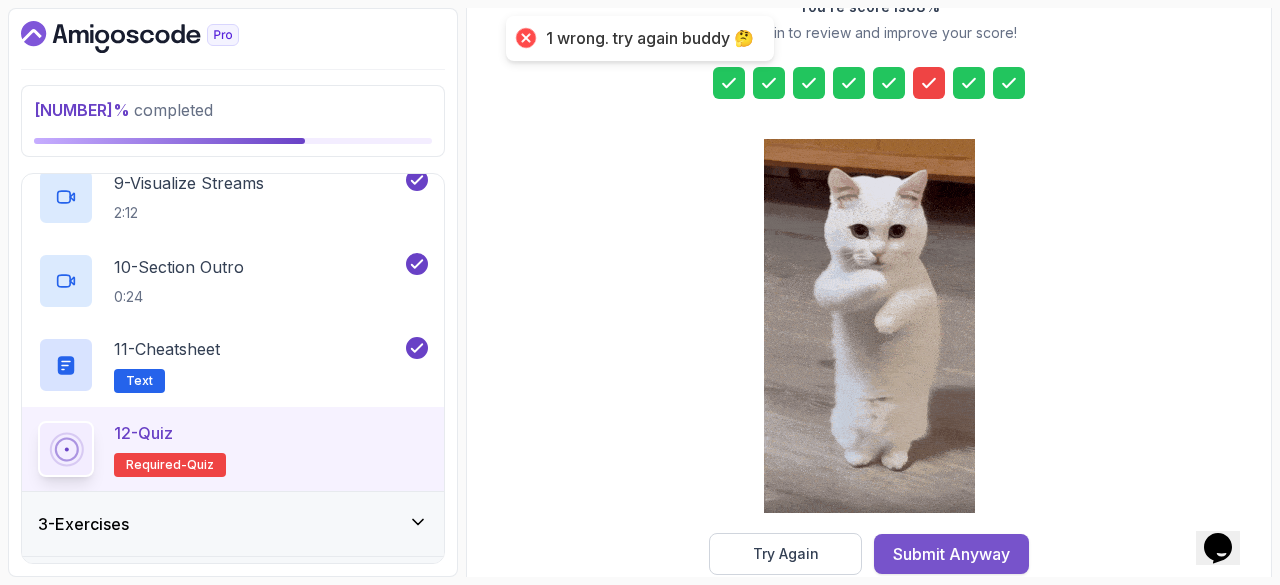 click on "Submit Anyway" at bounding box center [951, 554] 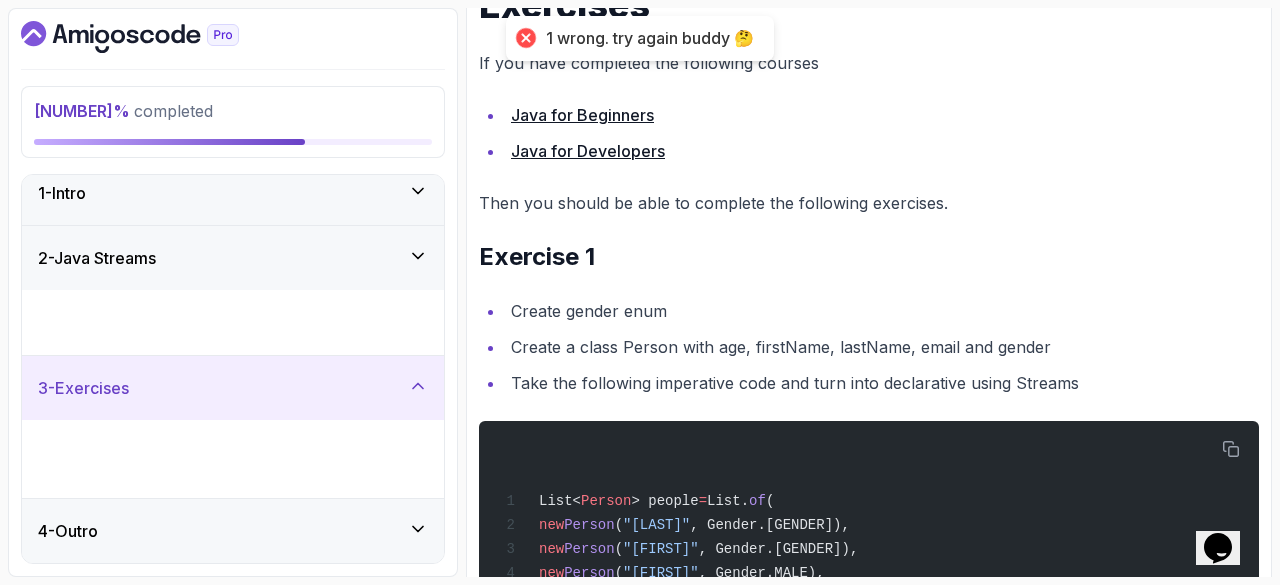 scroll, scrollTop: 0, scrollLeft: 0, axis: both 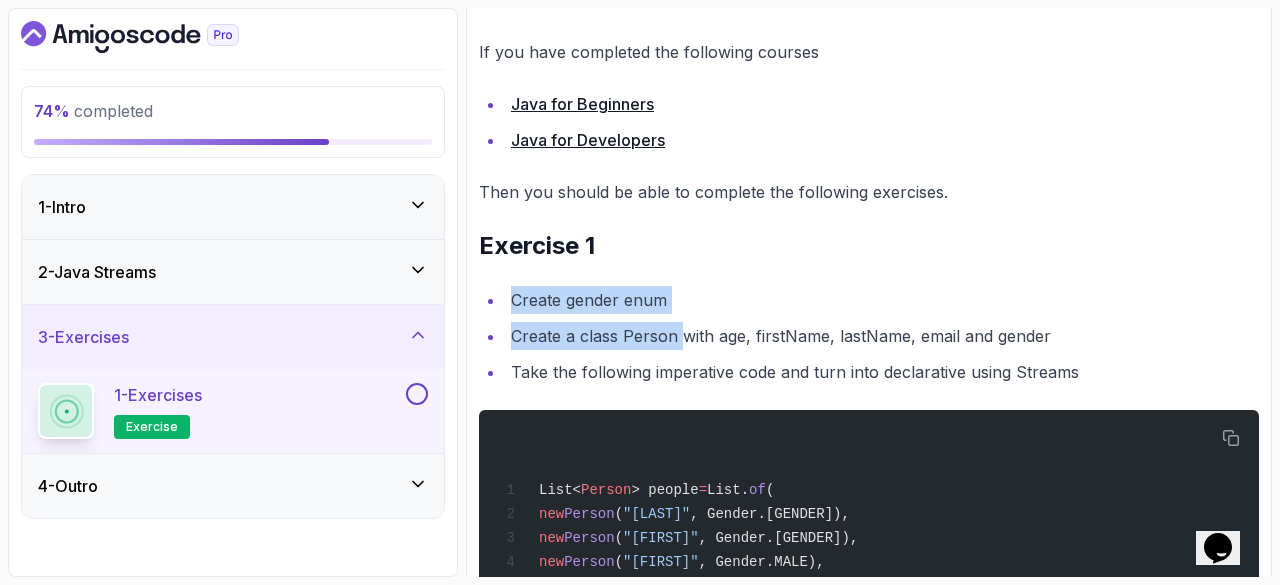 drag, startPoint x: 506, startPoint y: 303, endPoint x: 686, endPoint y: 315, distance: 180.39955 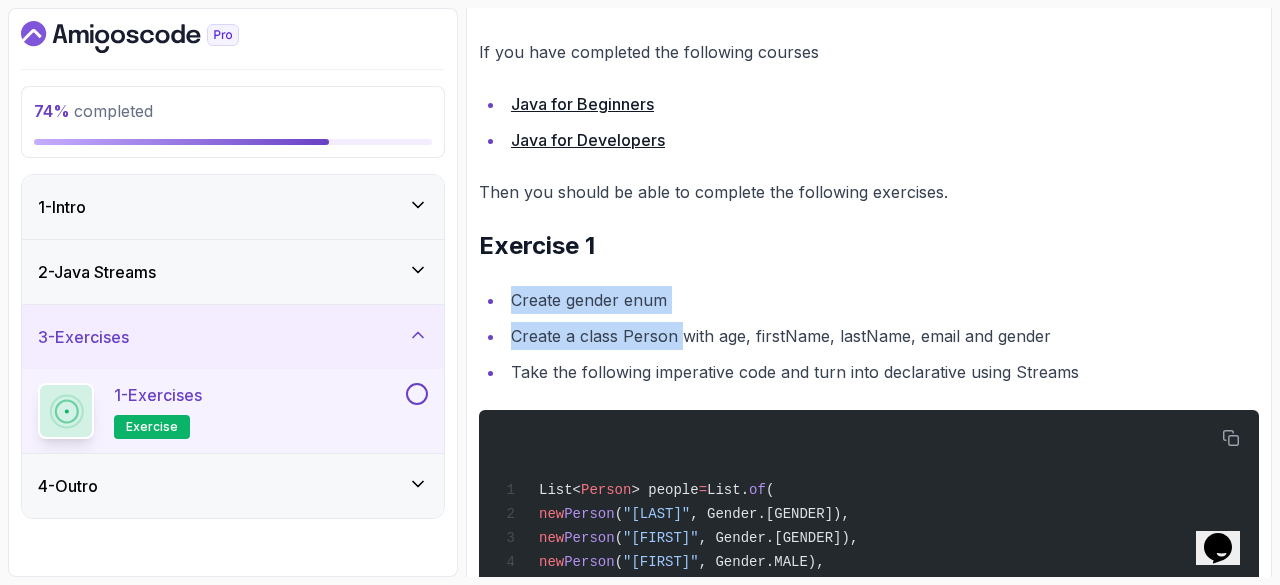 click on "Create gender enum
Create a class Person with age, firstName, lastName, email and gender
Take the following imperative code and turn into declarative using Streams" at bounding box center (869, 336) 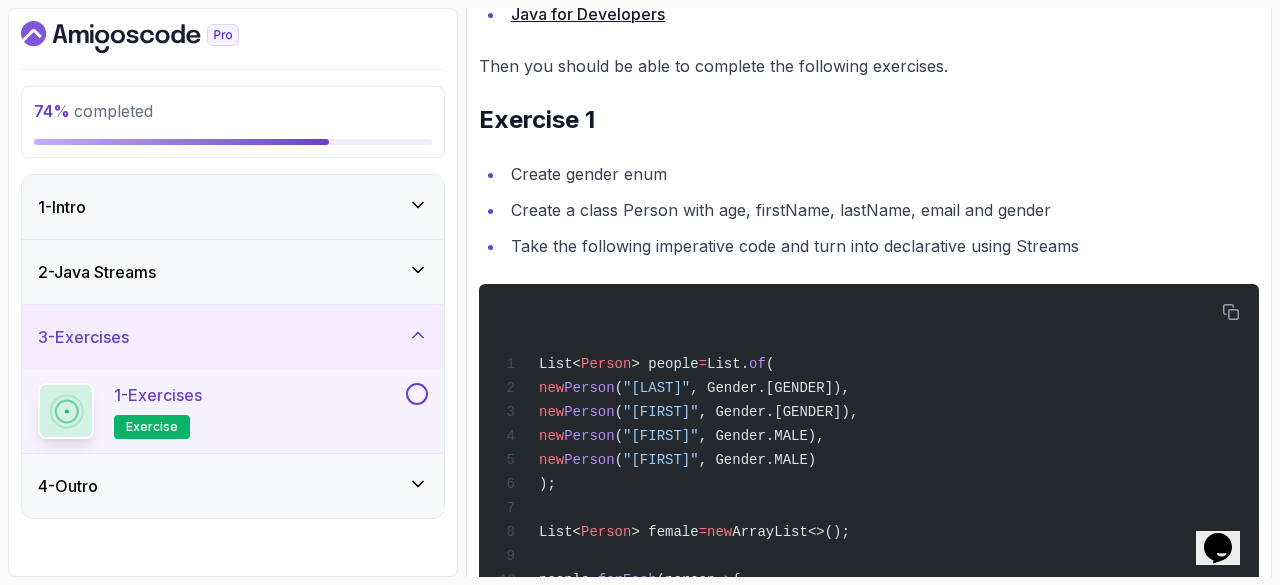 scroll, scrollTop: 492, scrollLeft: 0, axis: vertical 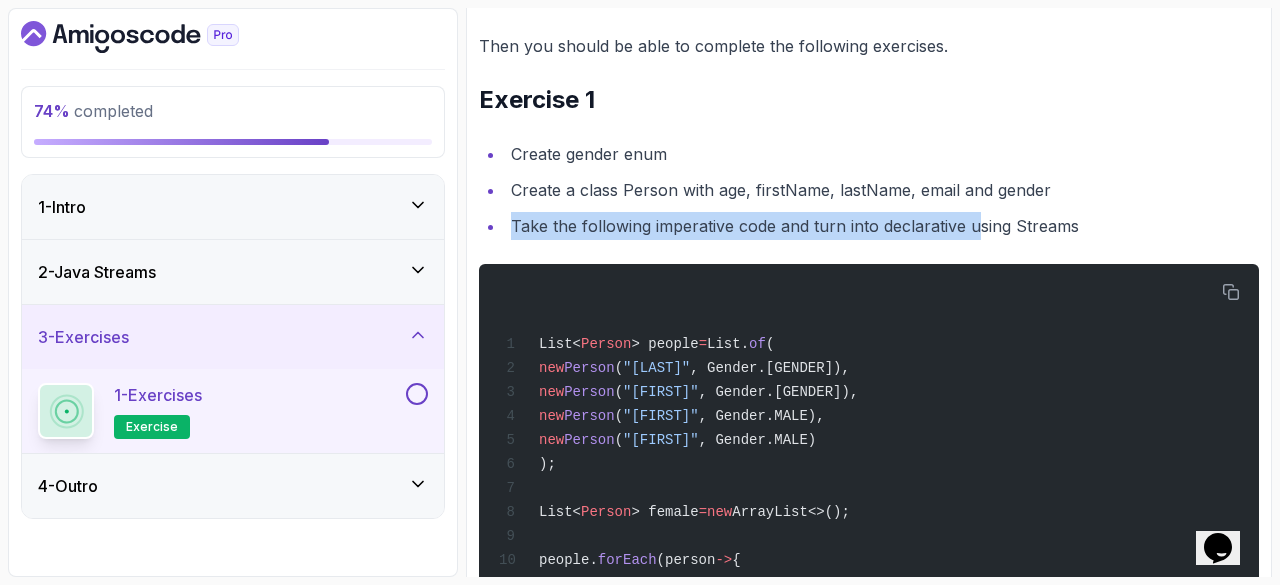 drag, startPoint x: 498, startPoint y: 214, endPoint x: 978, endPoint y: 205, distance: 480.08438 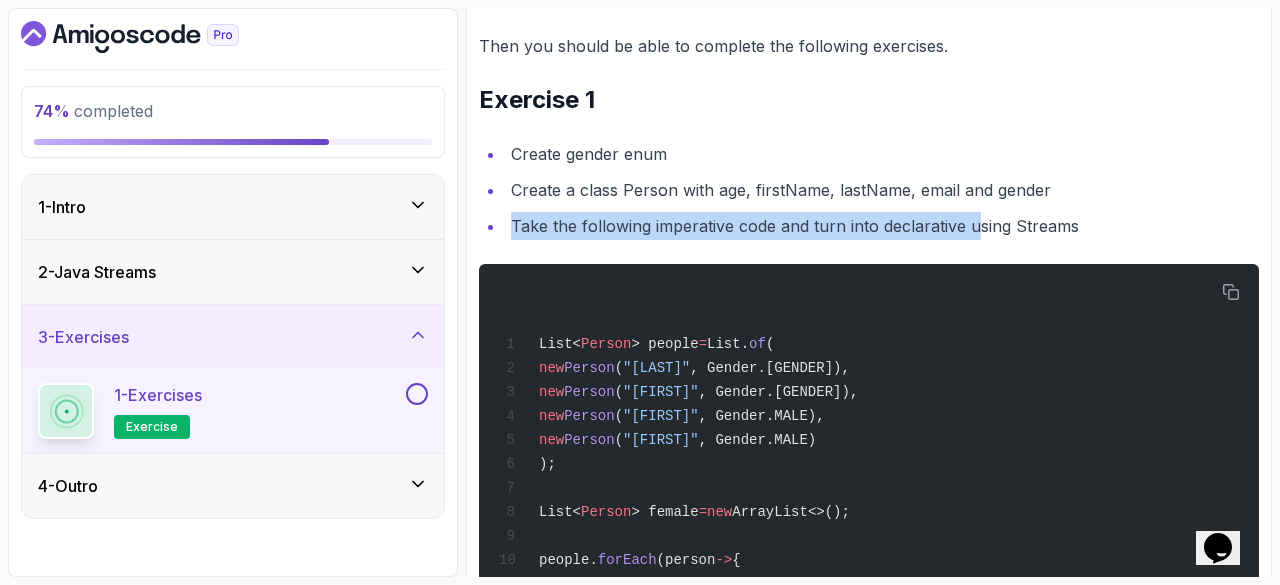 click on "Create gender enum
Create a class Person with age, firstName, lastName, email and gender
Take the following imperative code and turn into declarative using Streams" at bounding box center (869, 190) 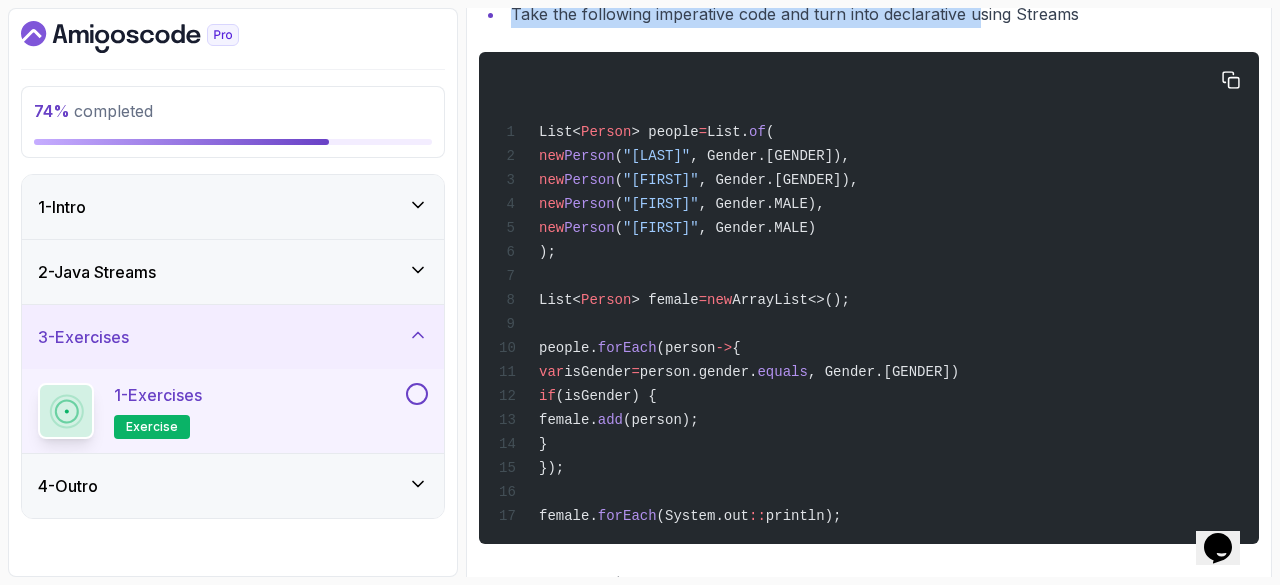 scroll, scrollTop: 702, scrollLeft: 0, axis: vertical 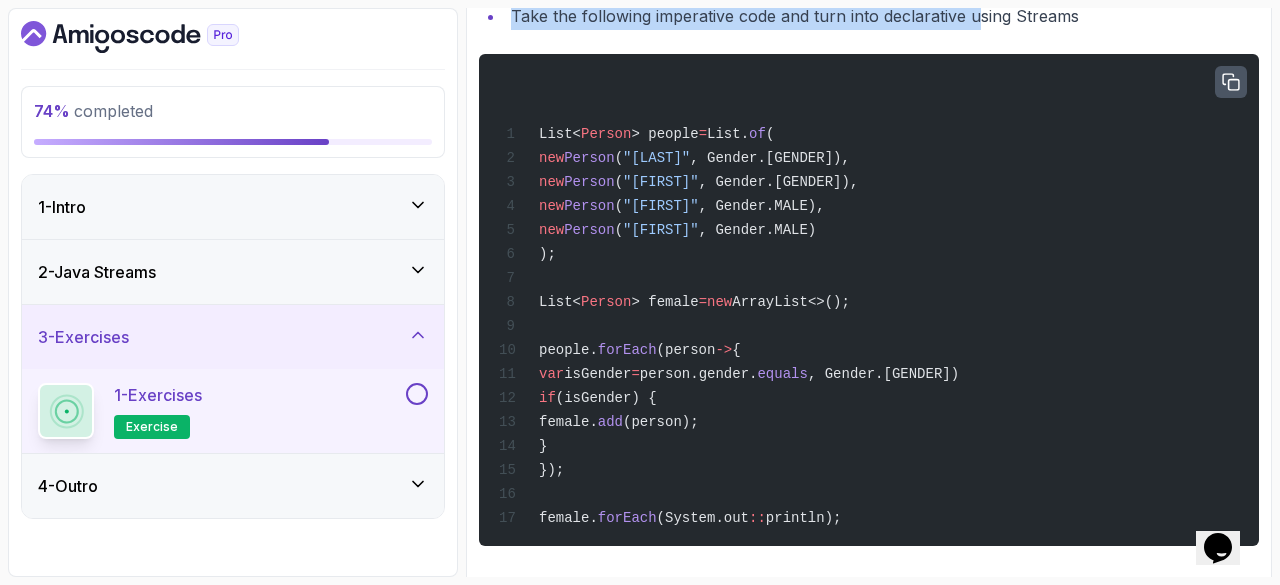 click 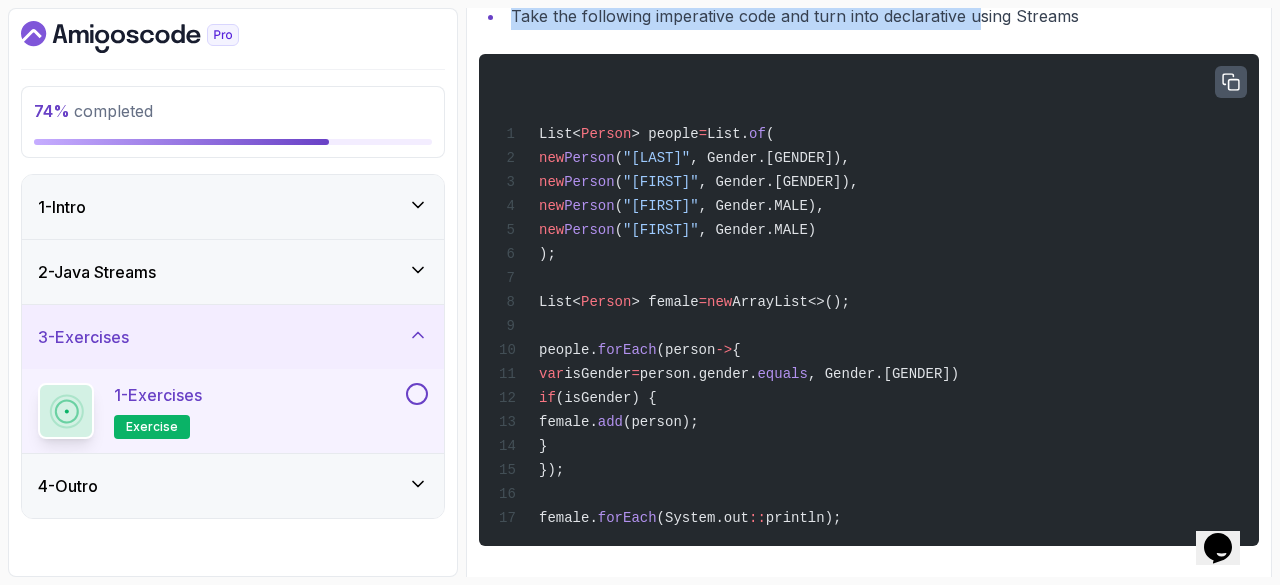 type 